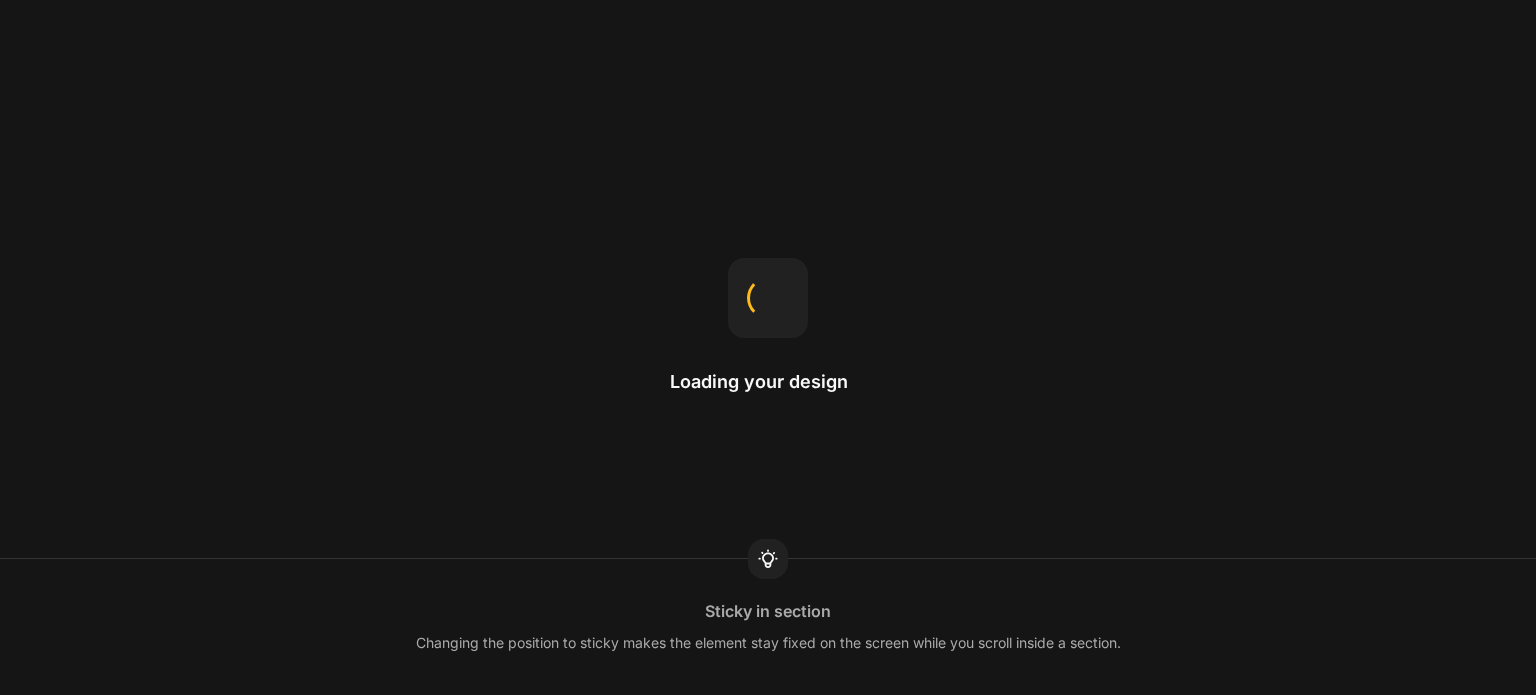 scroll, scrollTop: 0, scrollLeft: 0, axis: both 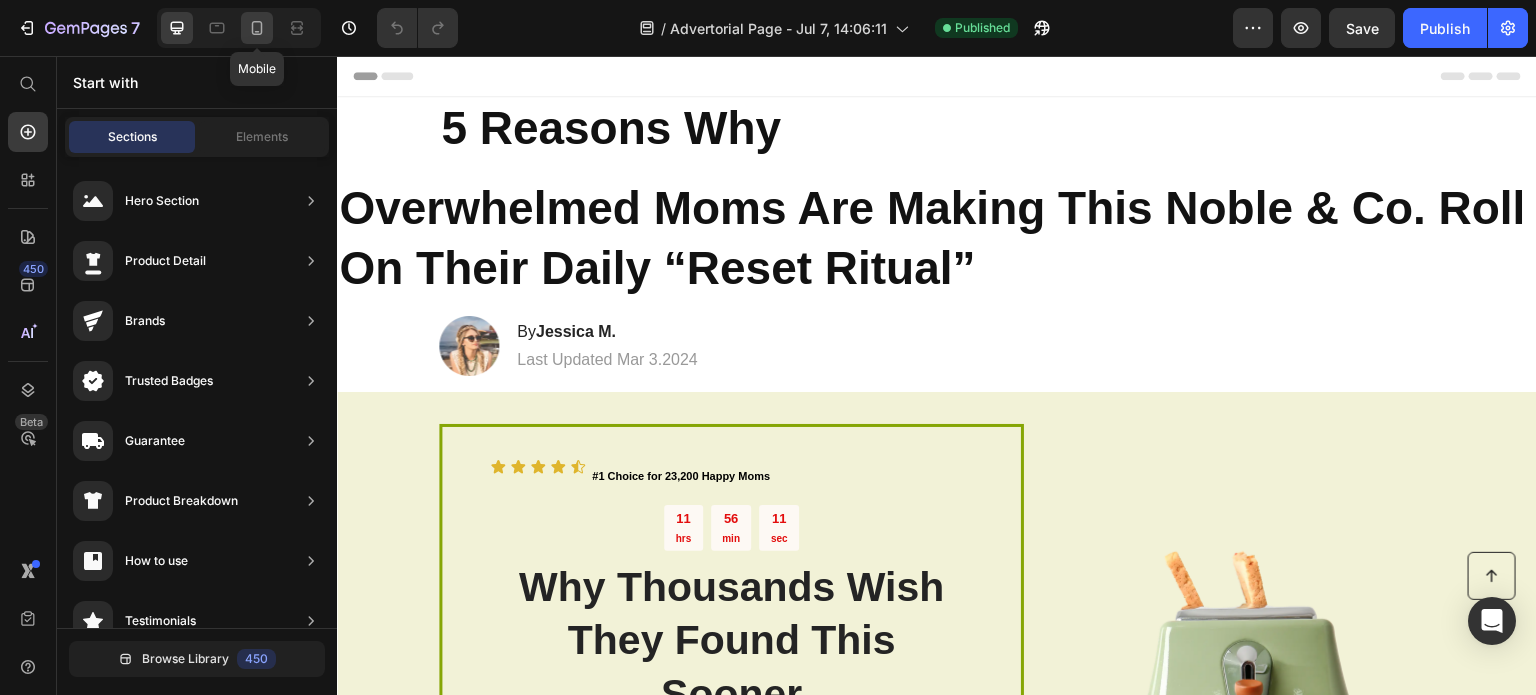 drag, startPoint x: 713, startPoint y: 23, endPoint x: 260, endPoint y: 33, distance: 453.11035 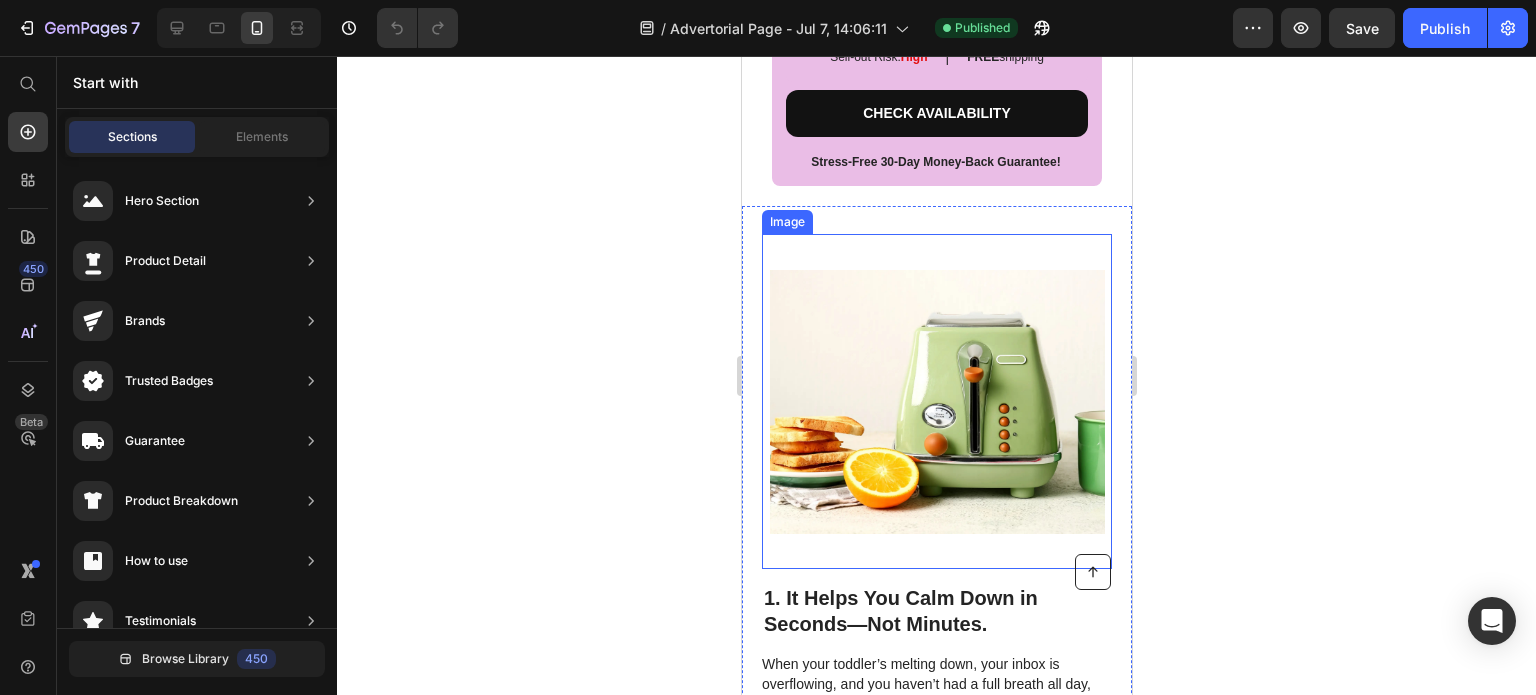 scroll, scrollTop: 700, scrollLeft: 0, axis: vertical 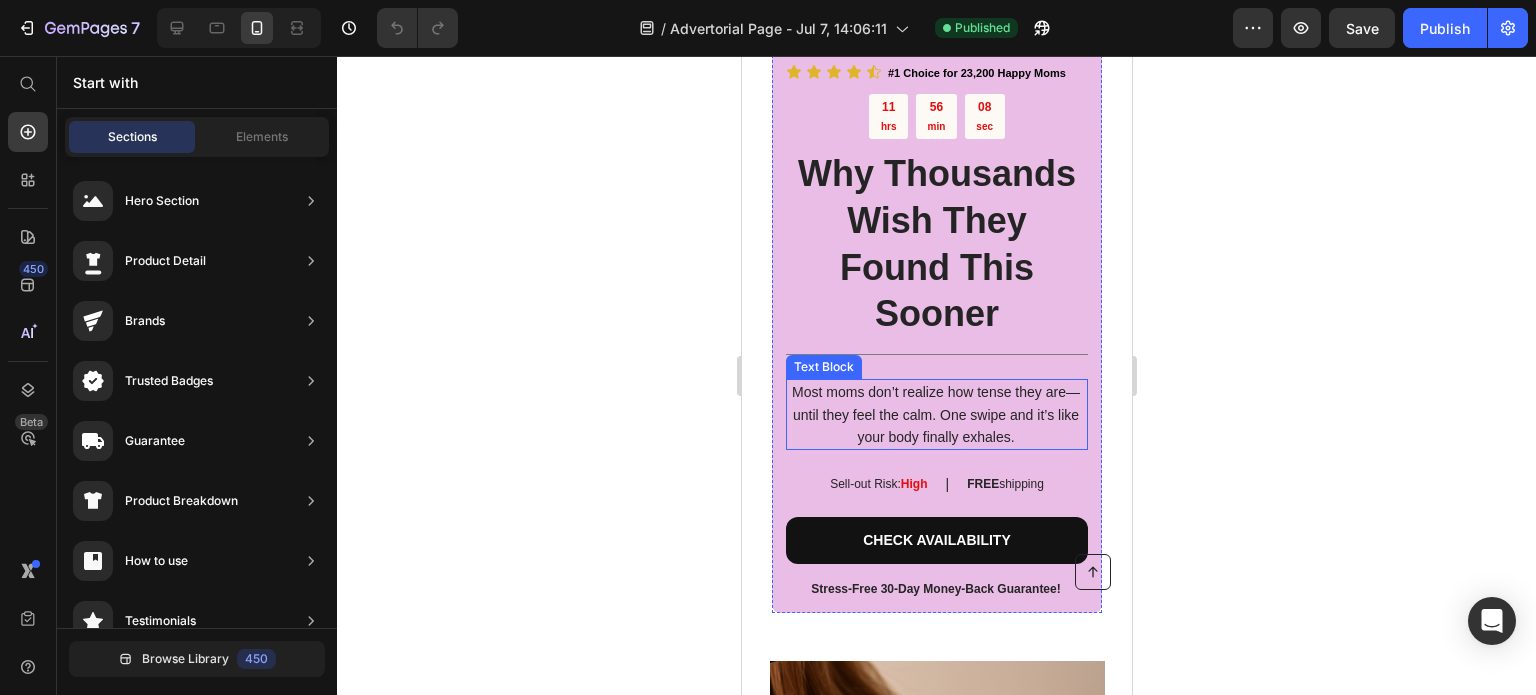 click on "Most moms don’t realize how tense they are—until they feel the calm. One swipe and it’s like your body finally exhales." at bounding box center (935, 414) 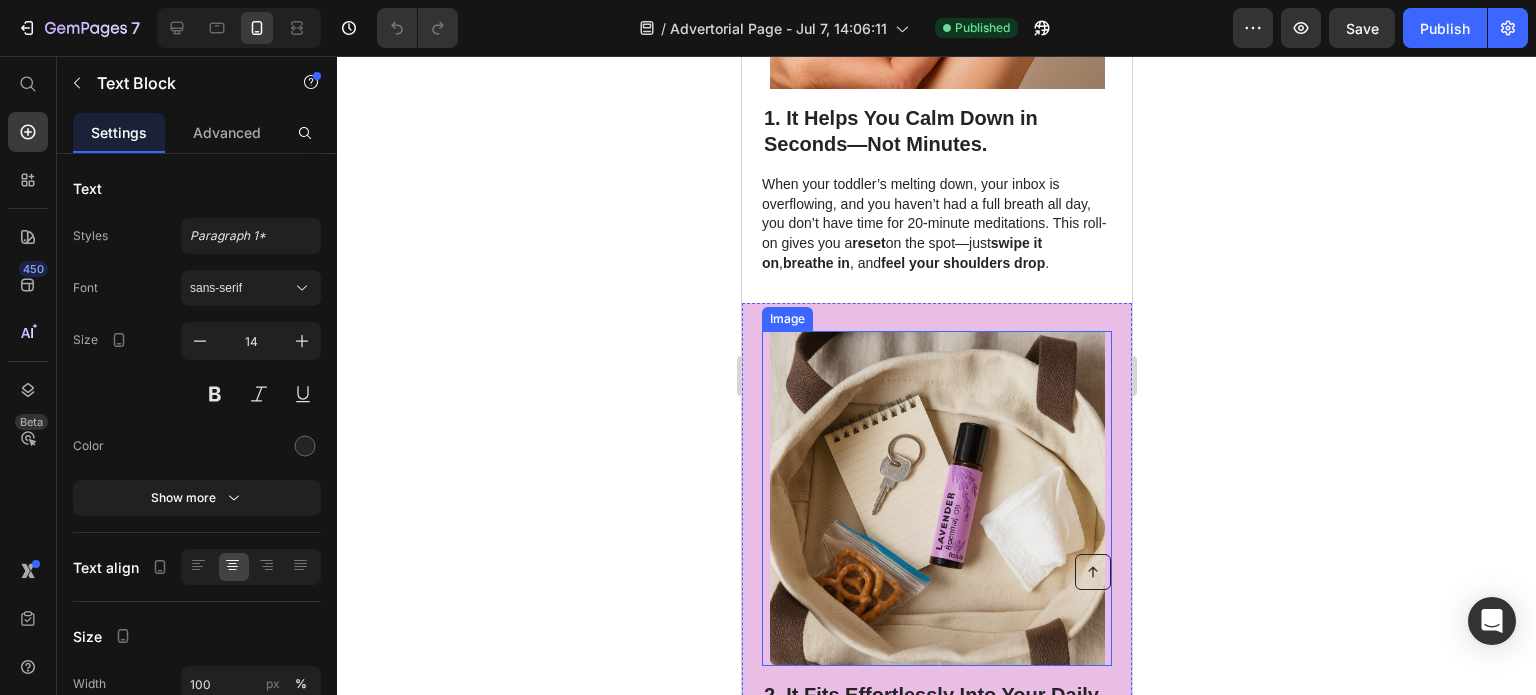 scroll, scrollTop: 1500, scrollLeft: 0, axis: vertical 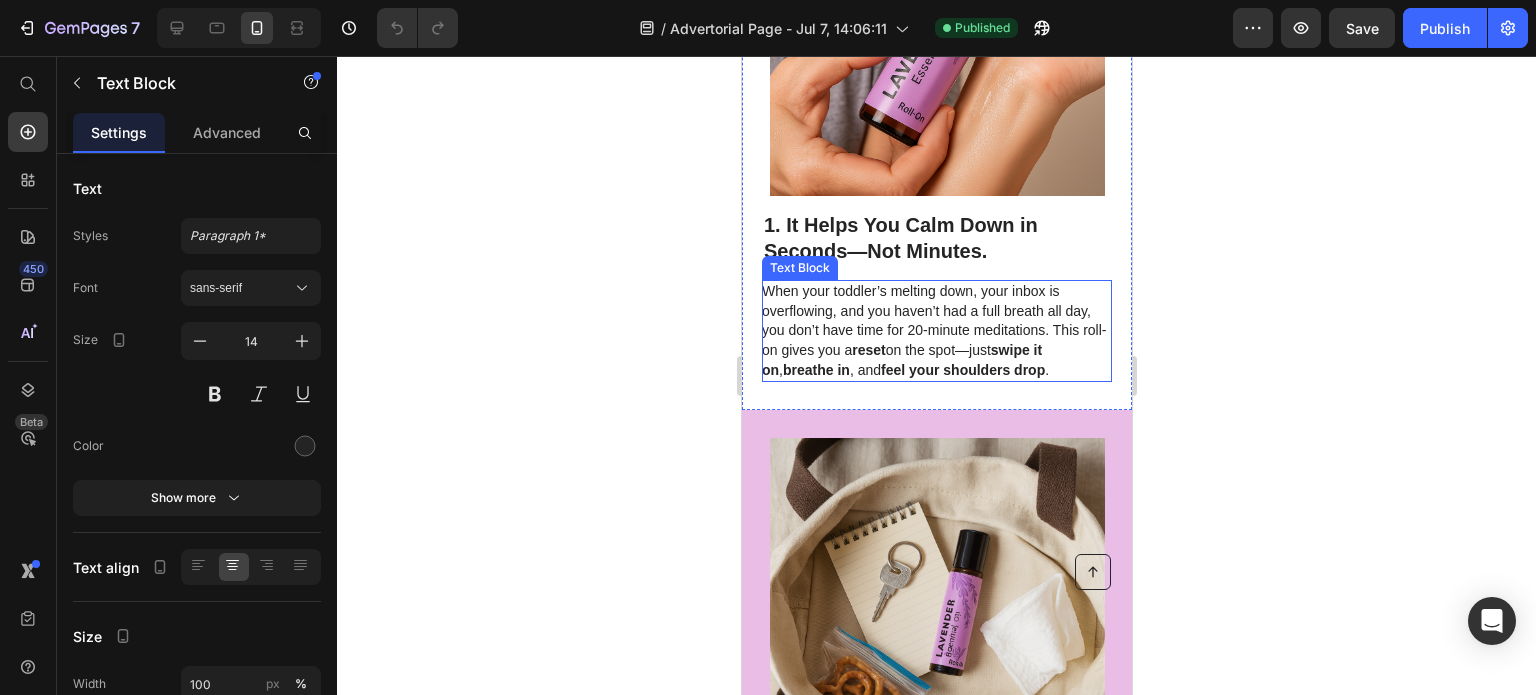 click on "When your toddler’s melting down, your inbox is overflowing, and you haven’t had a full breath all day, you don’t have time for 20-minute meditations. This roll-on gives you a  reset  on the spot—just  swipe it on ,  breathe in , and  feel your shoulders drop ." at bounding box center [935, 331] 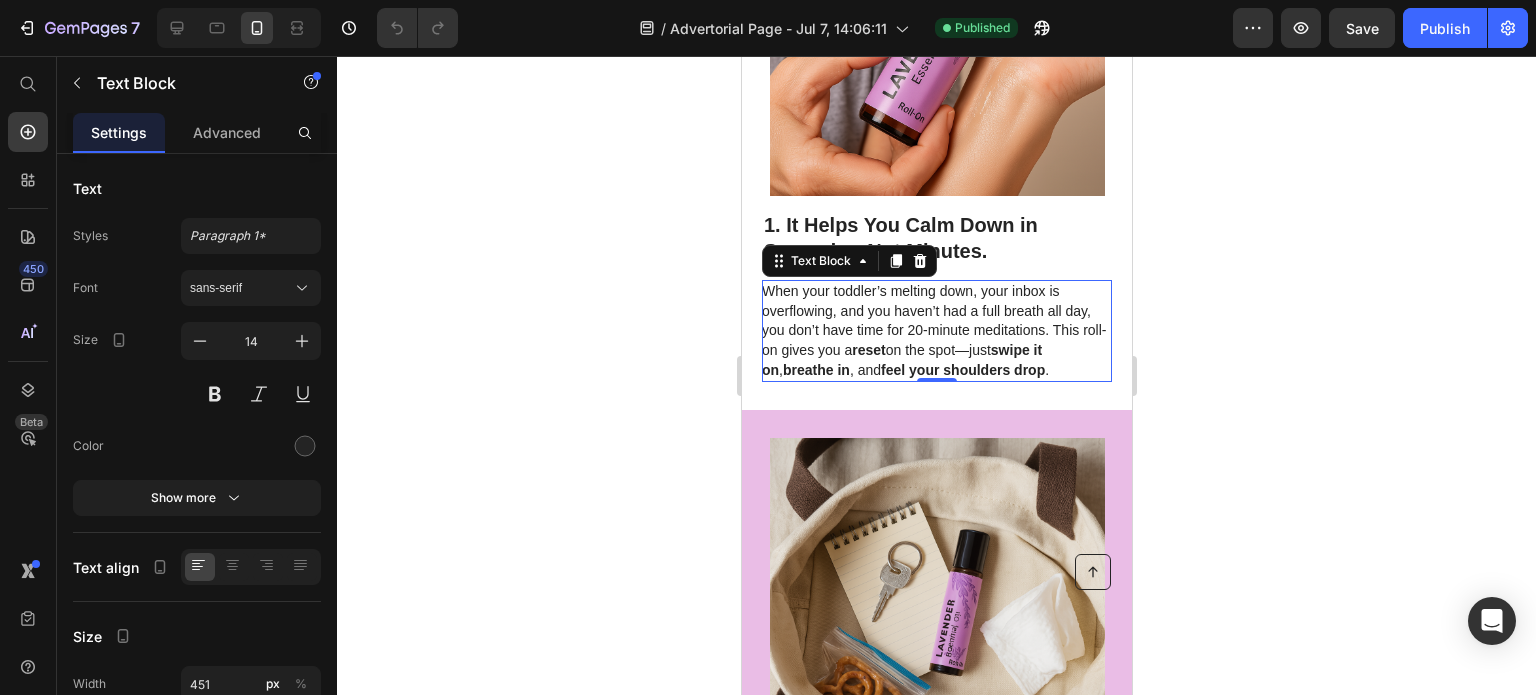 click on "When your toddler’s melting down, your inbox is overflowing, and you haven’t had a full breath all day, you don’t have time for 20-minute meditations. This roll-on gives you a  reset  on the spot—just  swipe it on ,  breathe in , and  feel your shoulders drop ." at bounding box center (935, 331) 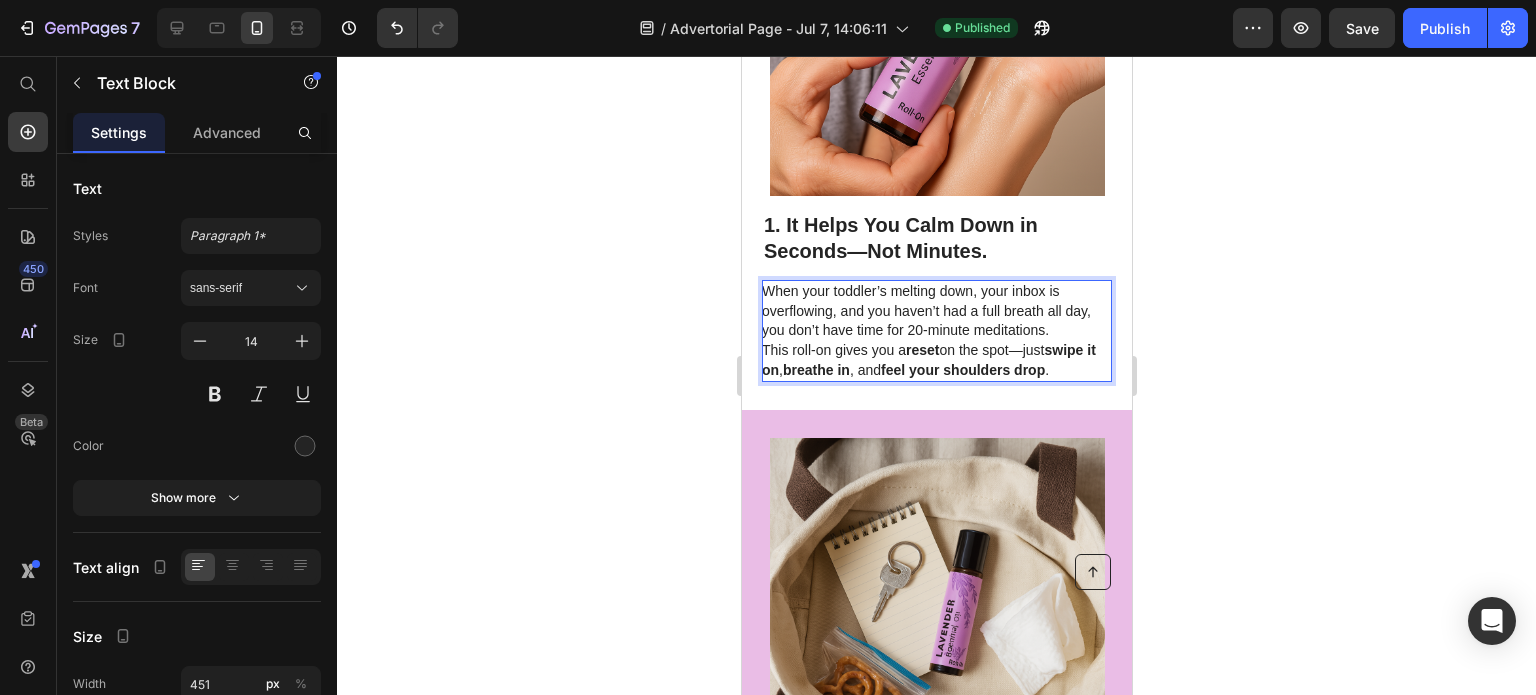 click on "This roll-on gives you a  reset  on the spot—just  swipe it on ,  breathe in , and  feel your shoulders drop ." at bounding box center [935, 360] 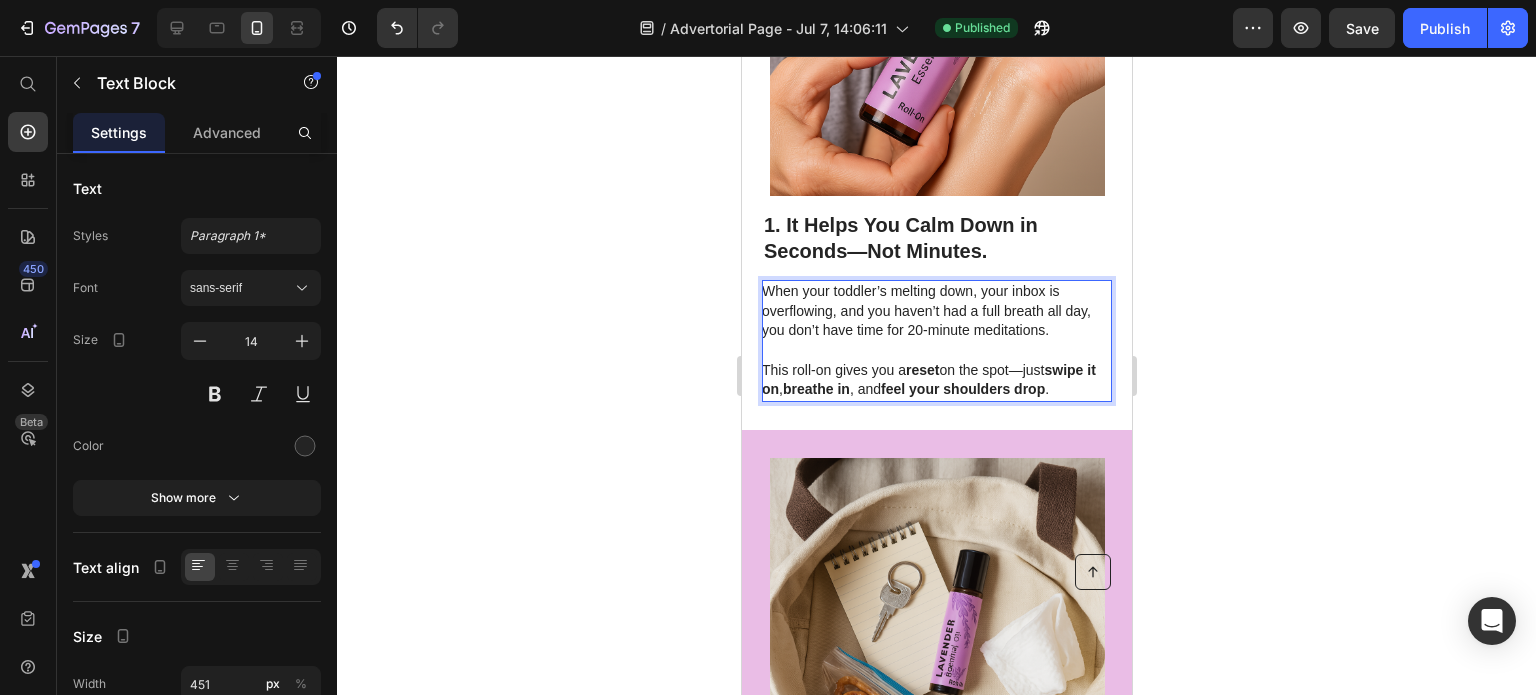 click on "When your toddler’s melting down, your inbox is overflowing, and you haven’t had a full breath all day, you don’t have time for 20-minute meditations." at bounding box center [935, 311] 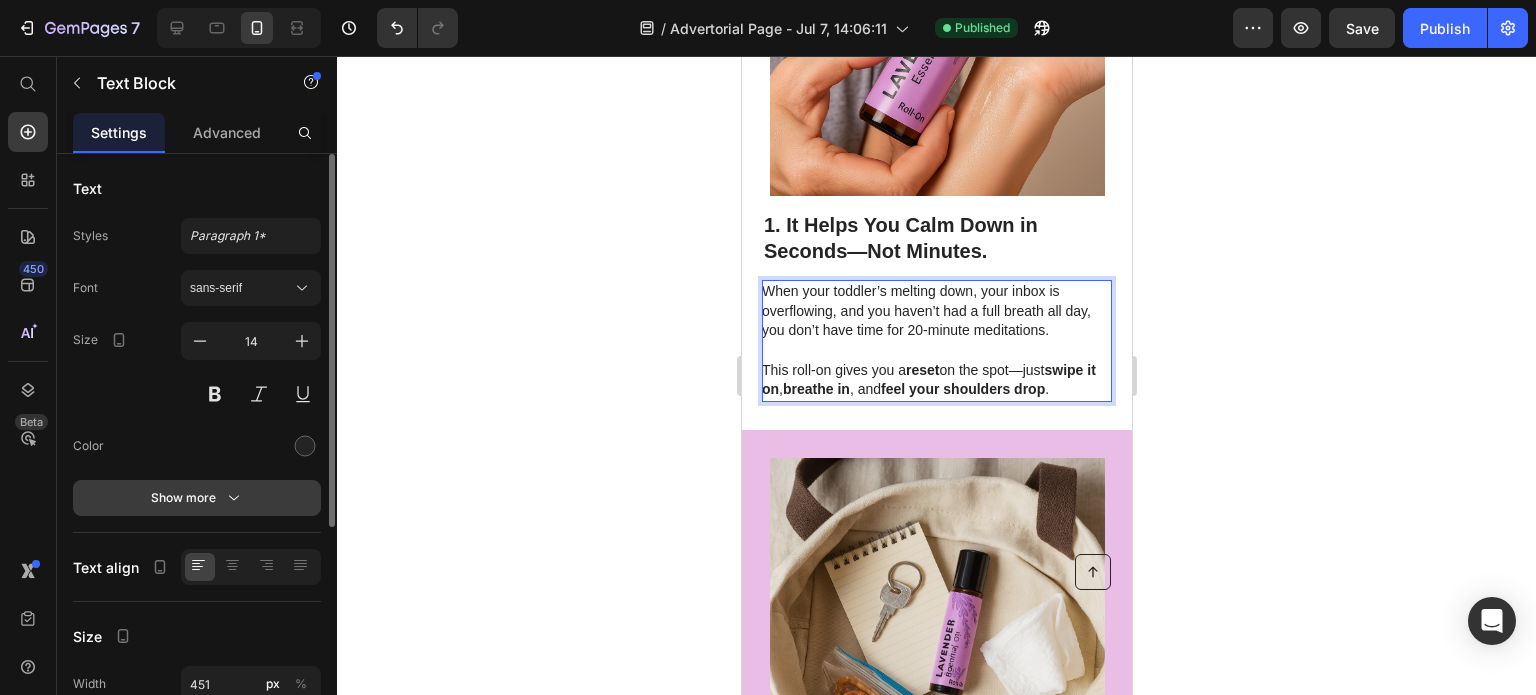 click 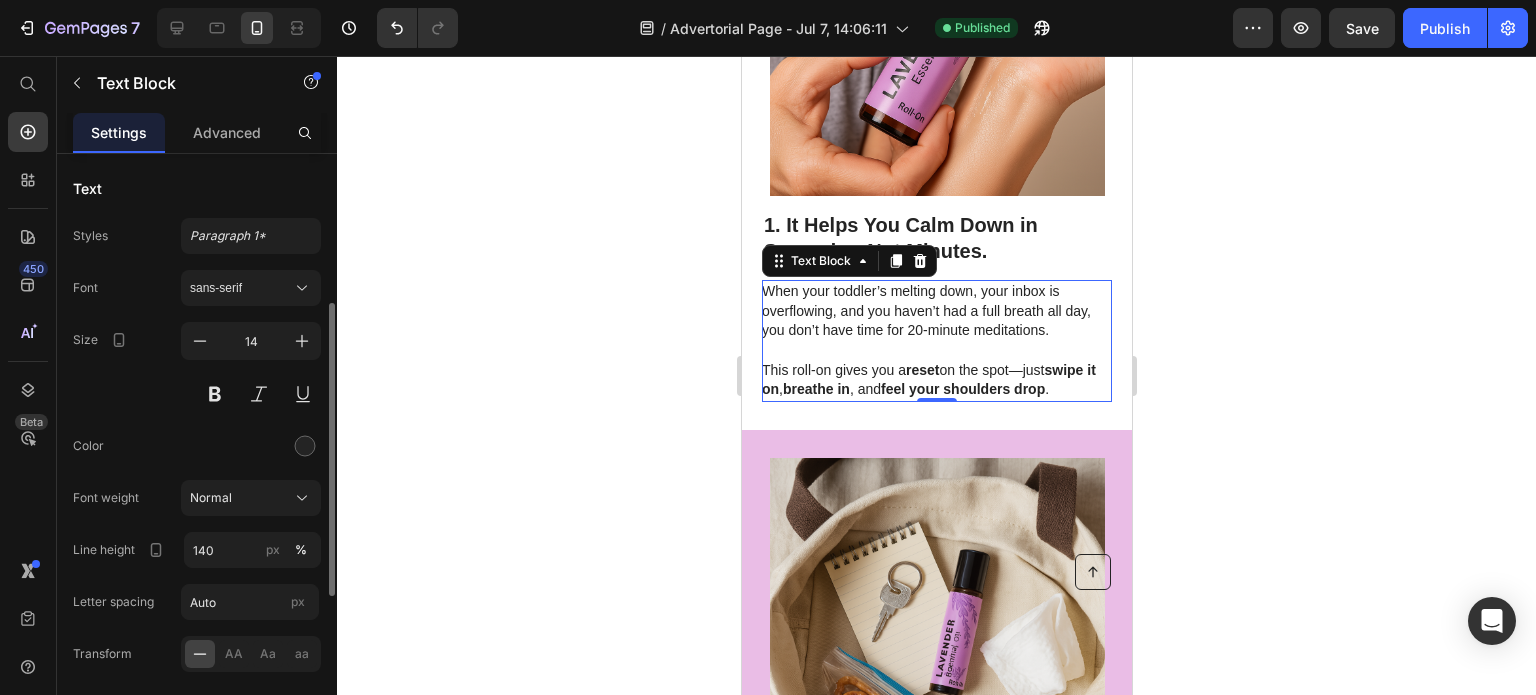 scroll, scrollTop: 100, scrollLeft: 0, axis: vertical 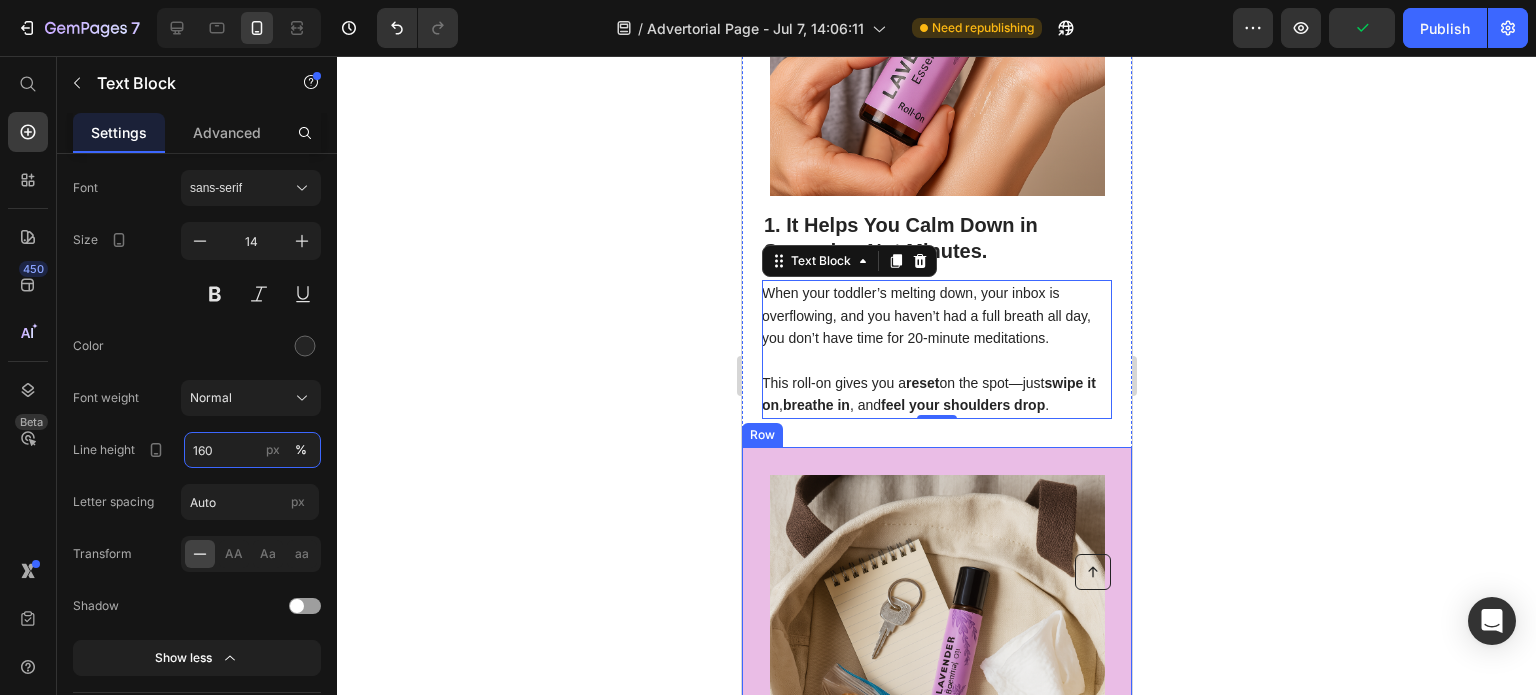 type on "160" 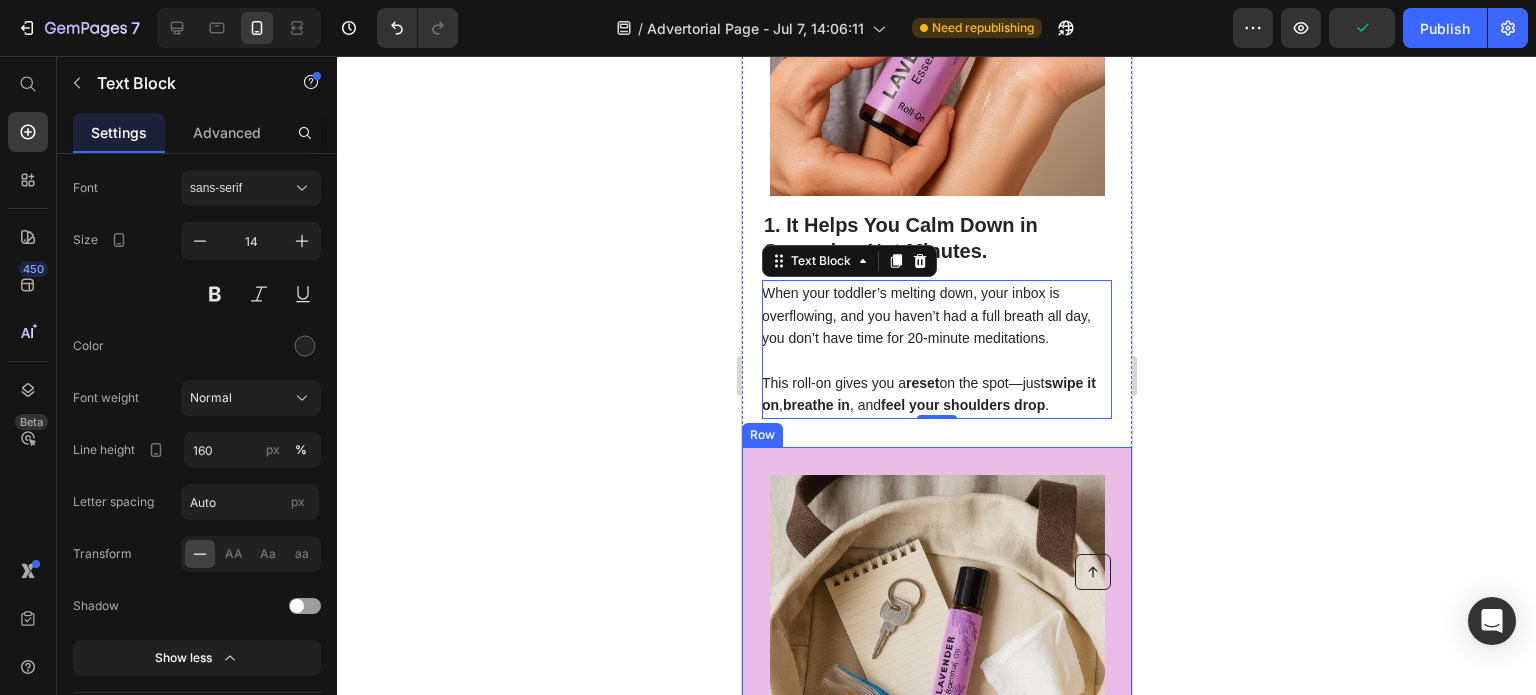 click 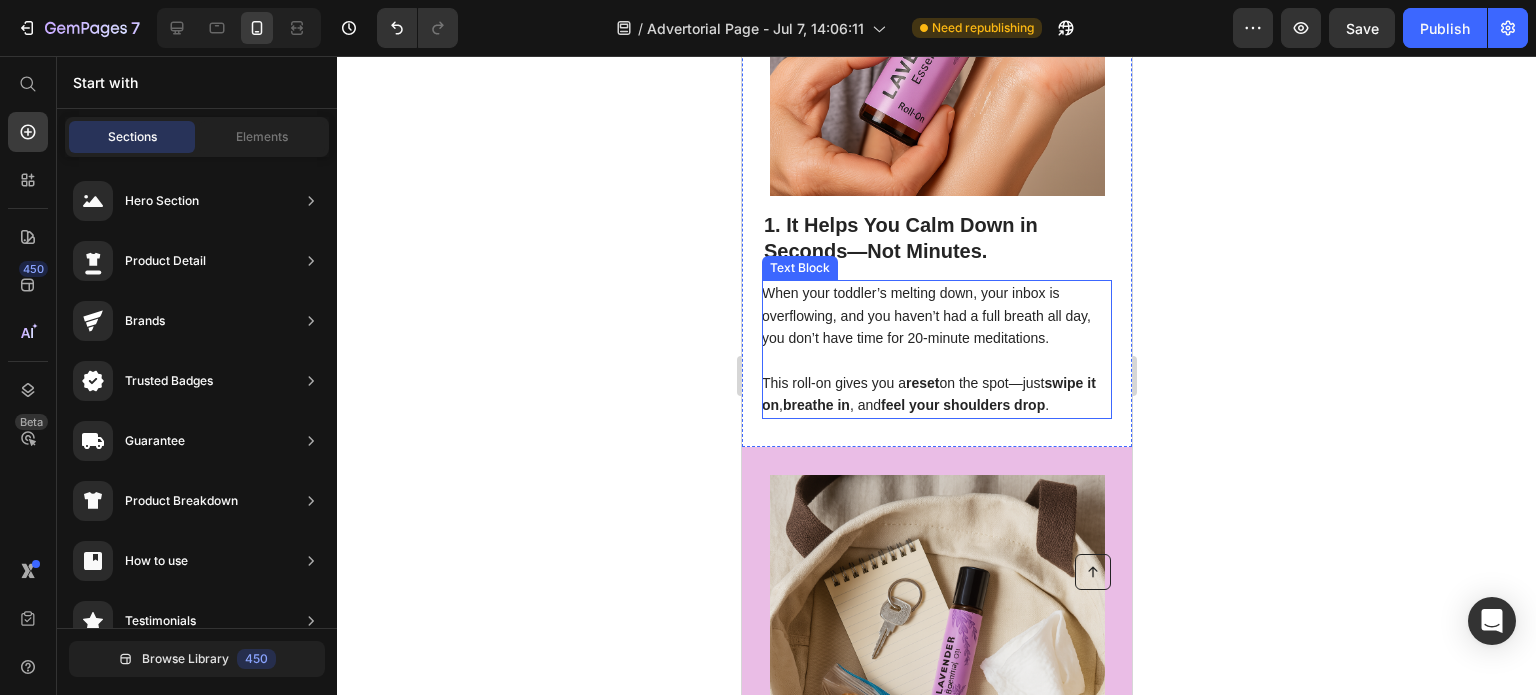 click on "When your toddler’s melting down, your inbox is overflowing, and you haven’t had a full breath all day, you don’t have time for 20-minute meditations." at bounding box center (935, 315) 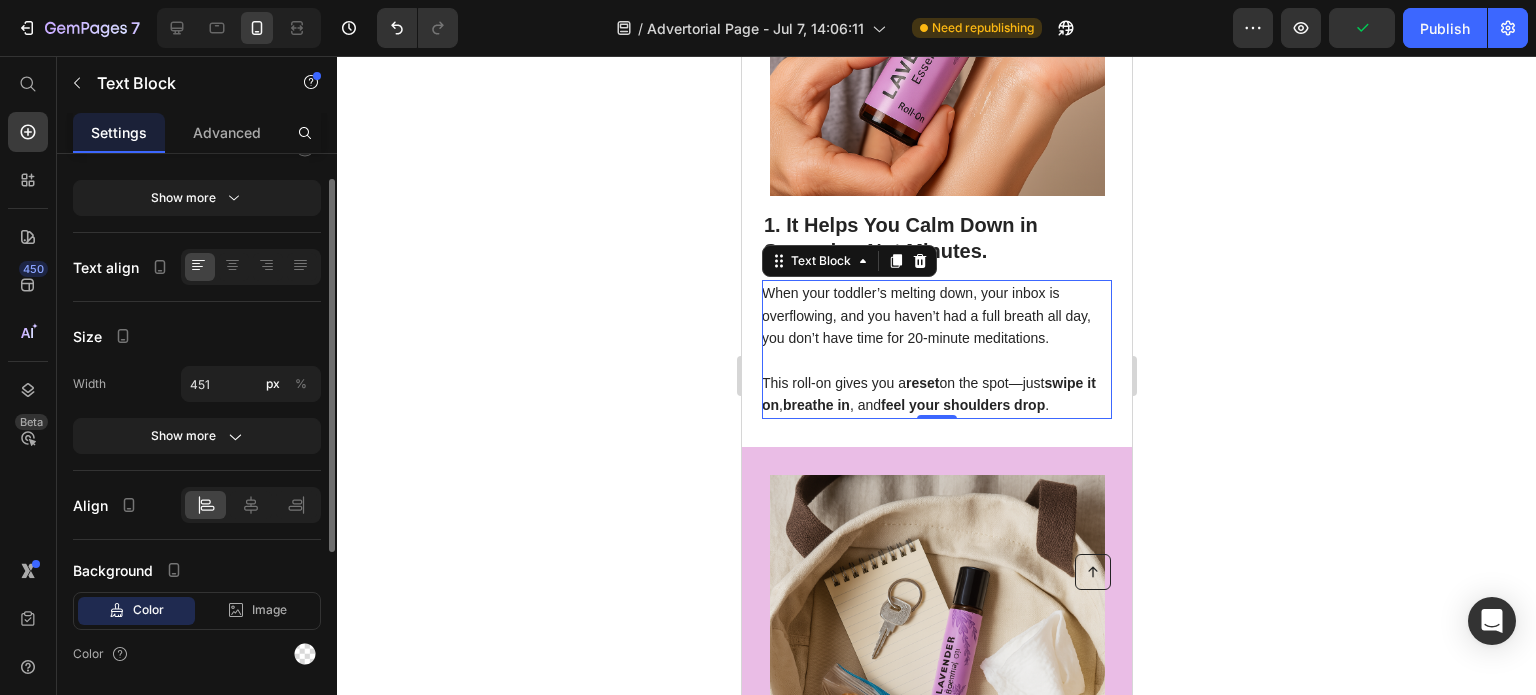 scroll, scrollTop: 200, scrollLeft: 0, axis: vertical 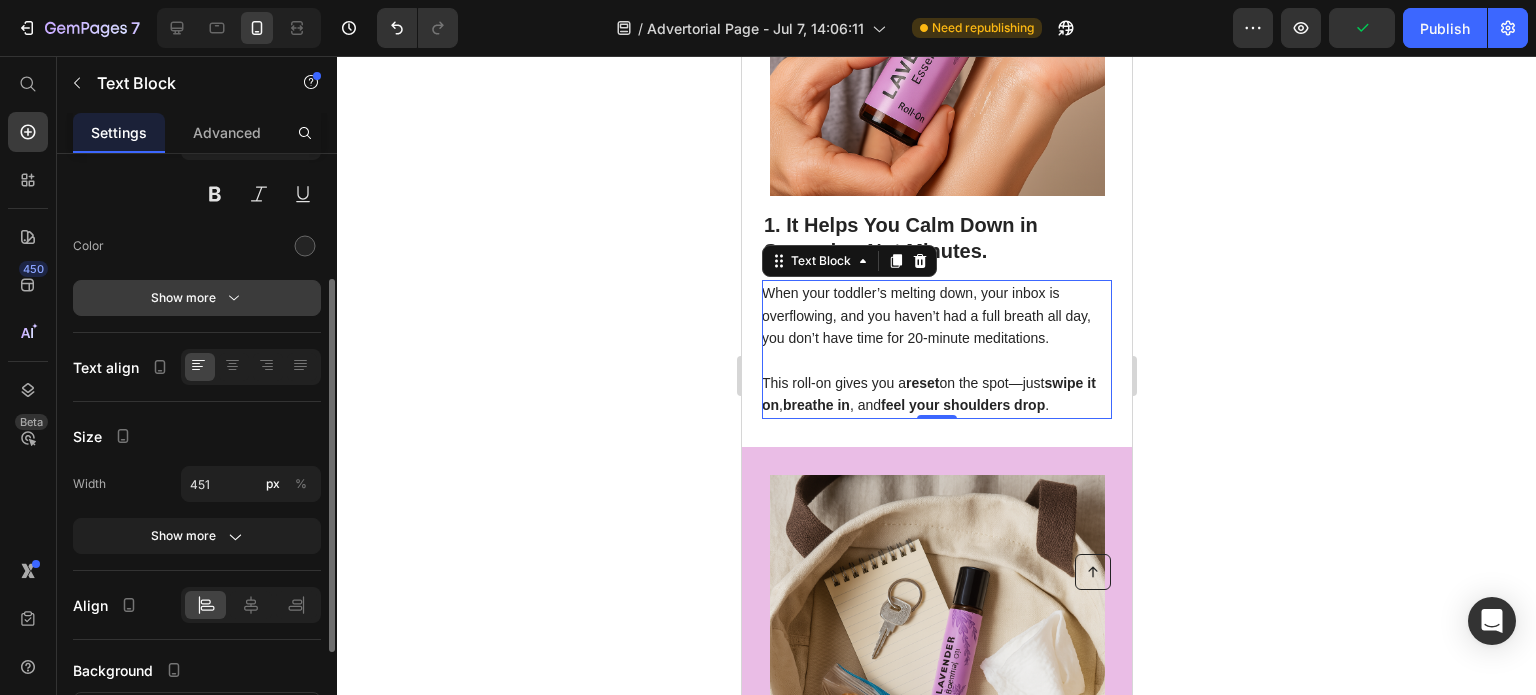 click on "Show more" at bounding box center (197, 298) 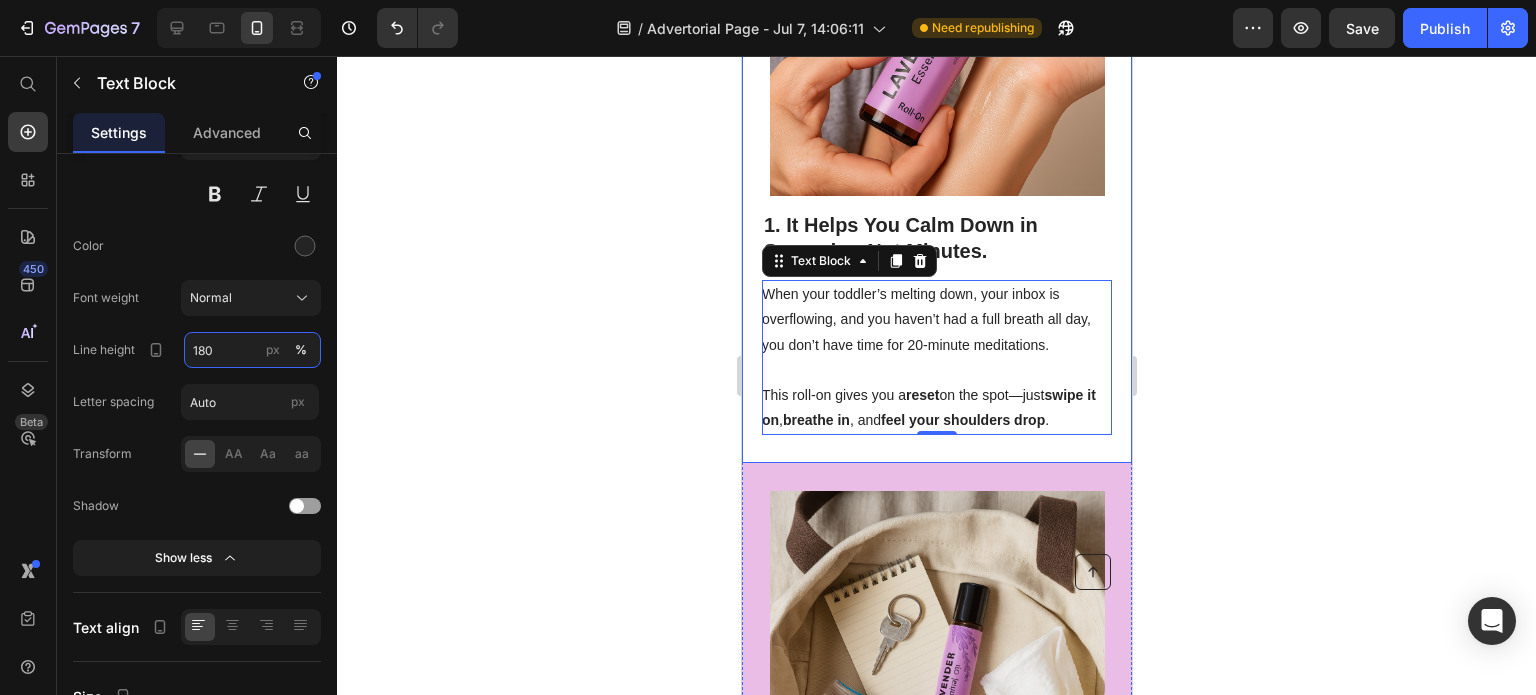 type on "180" 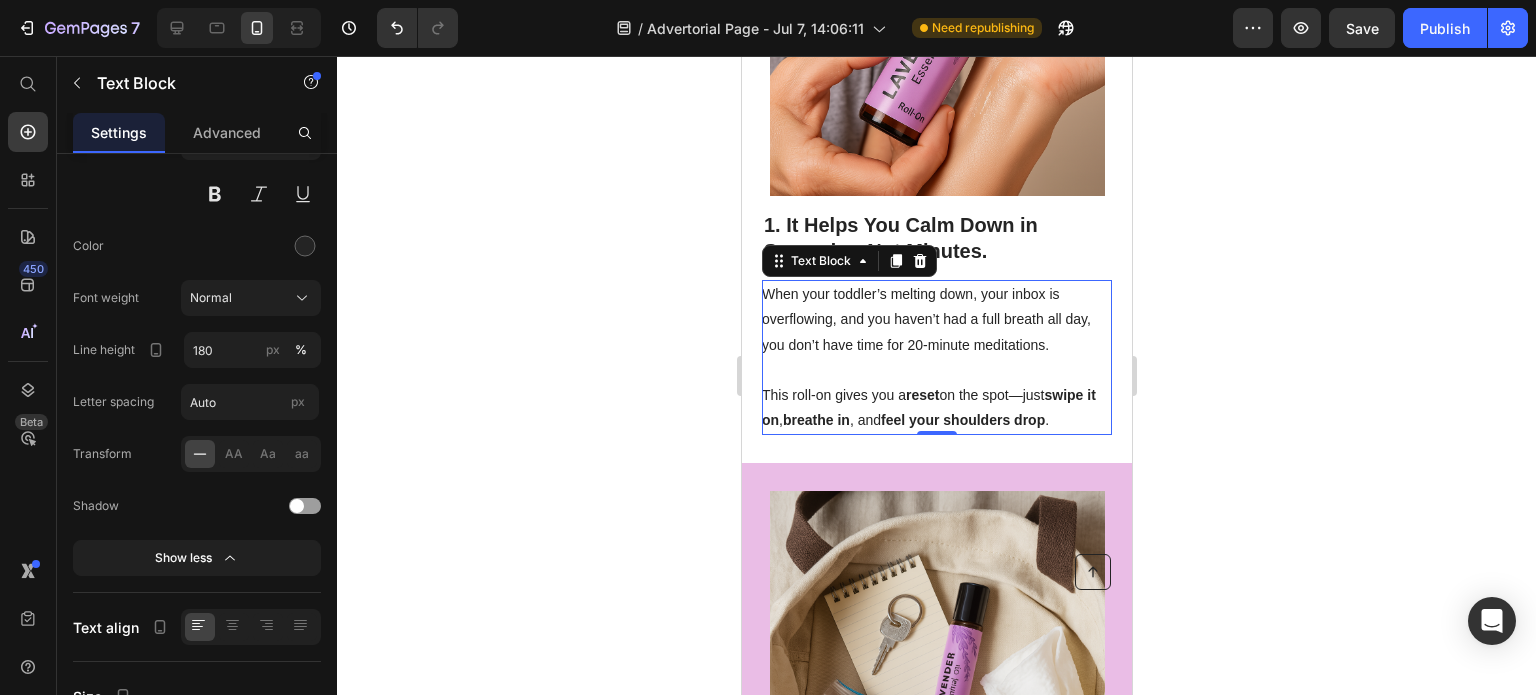 click 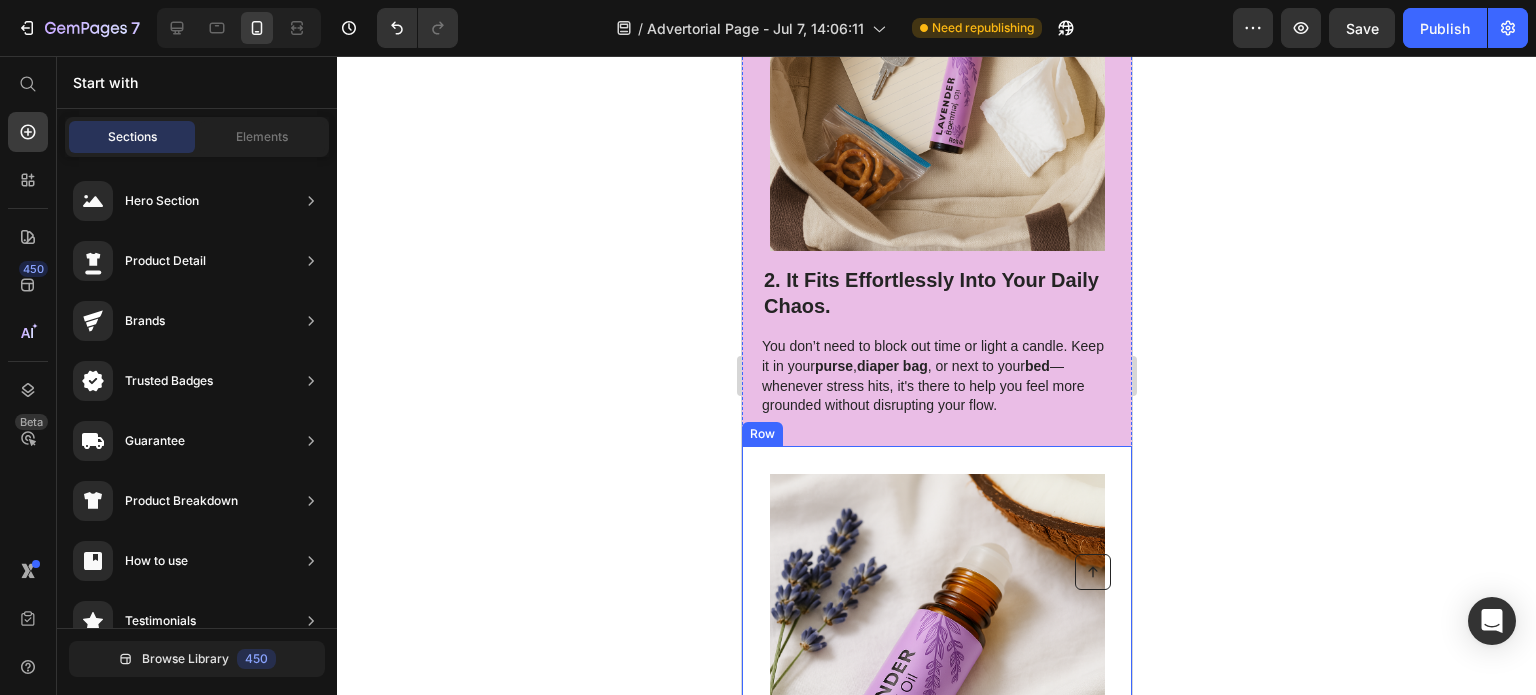 scroll, scrollTop: 2200, scrollLeft: 0, axis: vertical 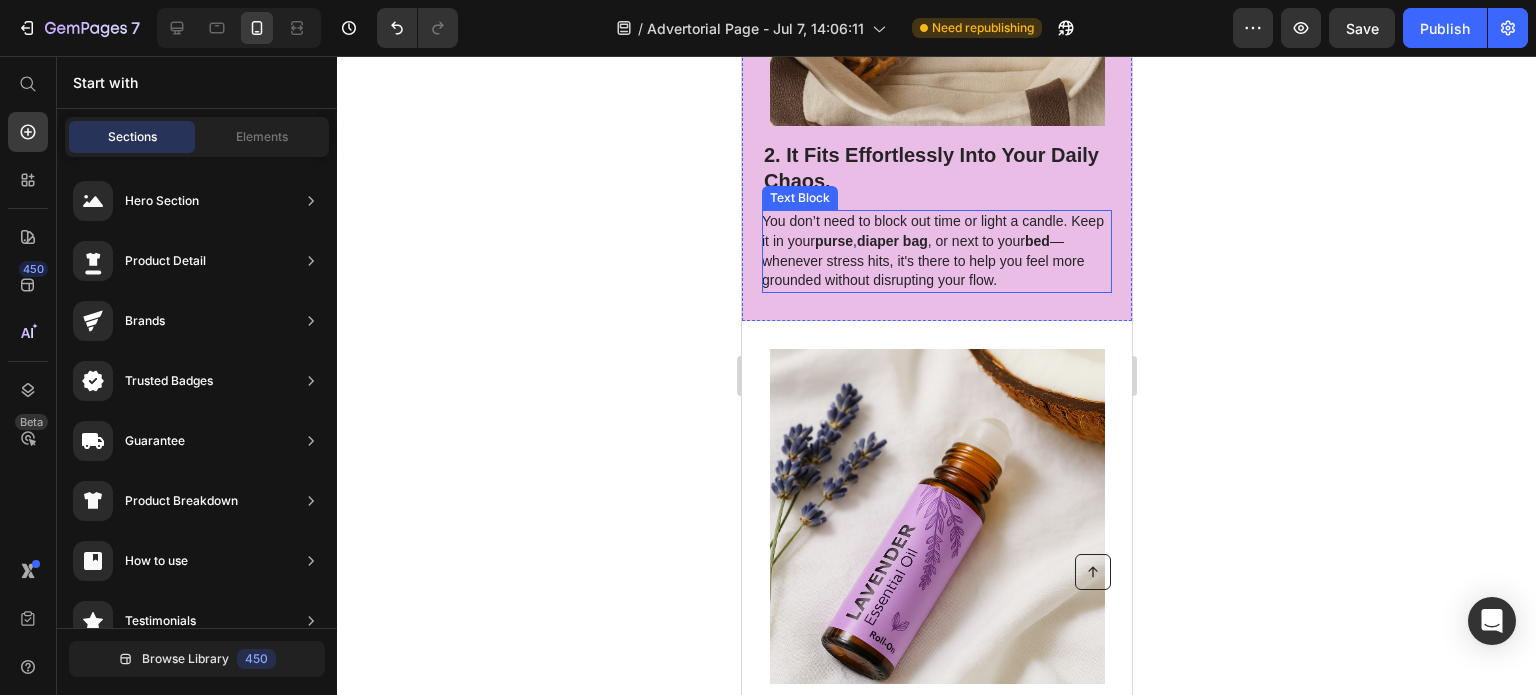 click on "You don’t need to block out time or light a candle. Keep it in your  purse ,  diaper bag , or next to your  bed —whenever stress hits, it's there to help you feel more grounded without disrupting your flow." at bounding box center [935, 251] 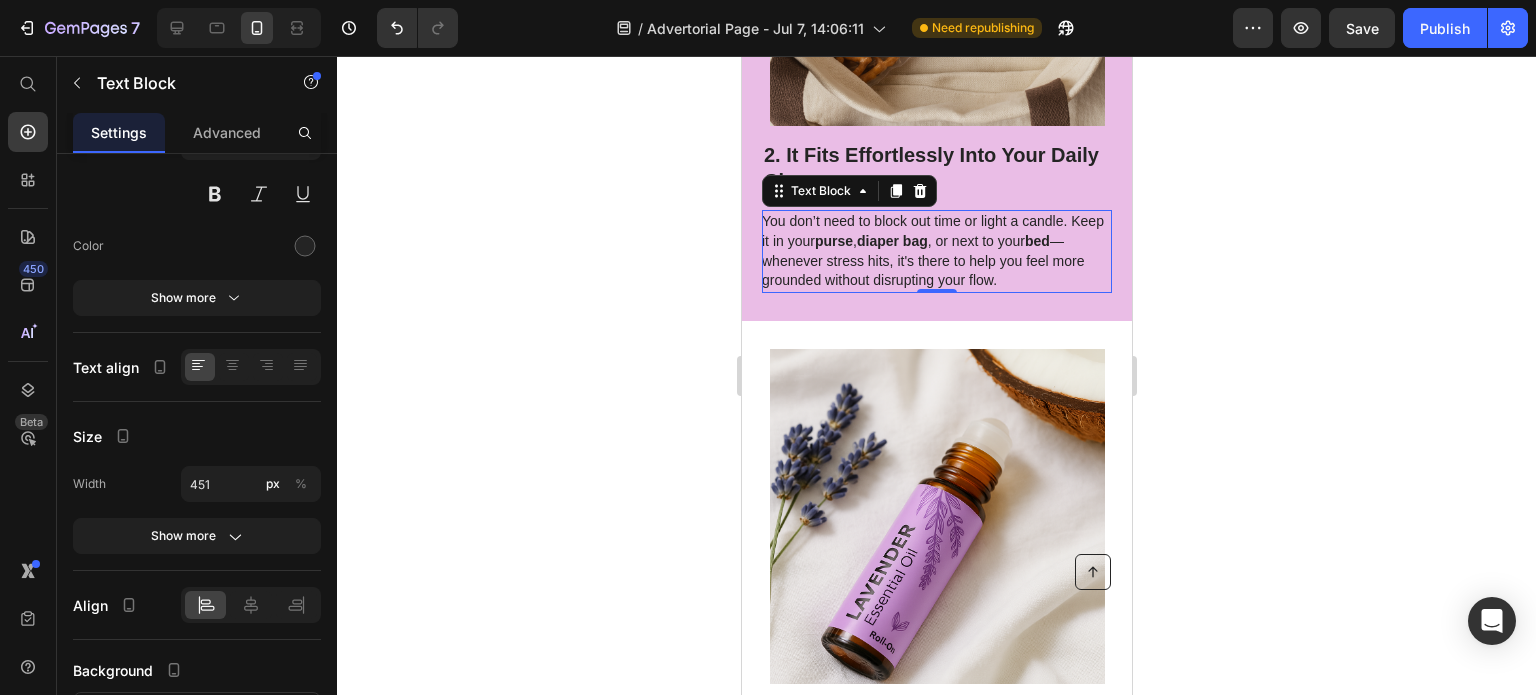 click on "You don’t need to block out time or light a candle. Keep it in your  purse ,  diaper bag , or next to your  bed —whenever stress hits, it's there to help you feel more grounded without disrupting your flow." at bounding box center (935, 251) 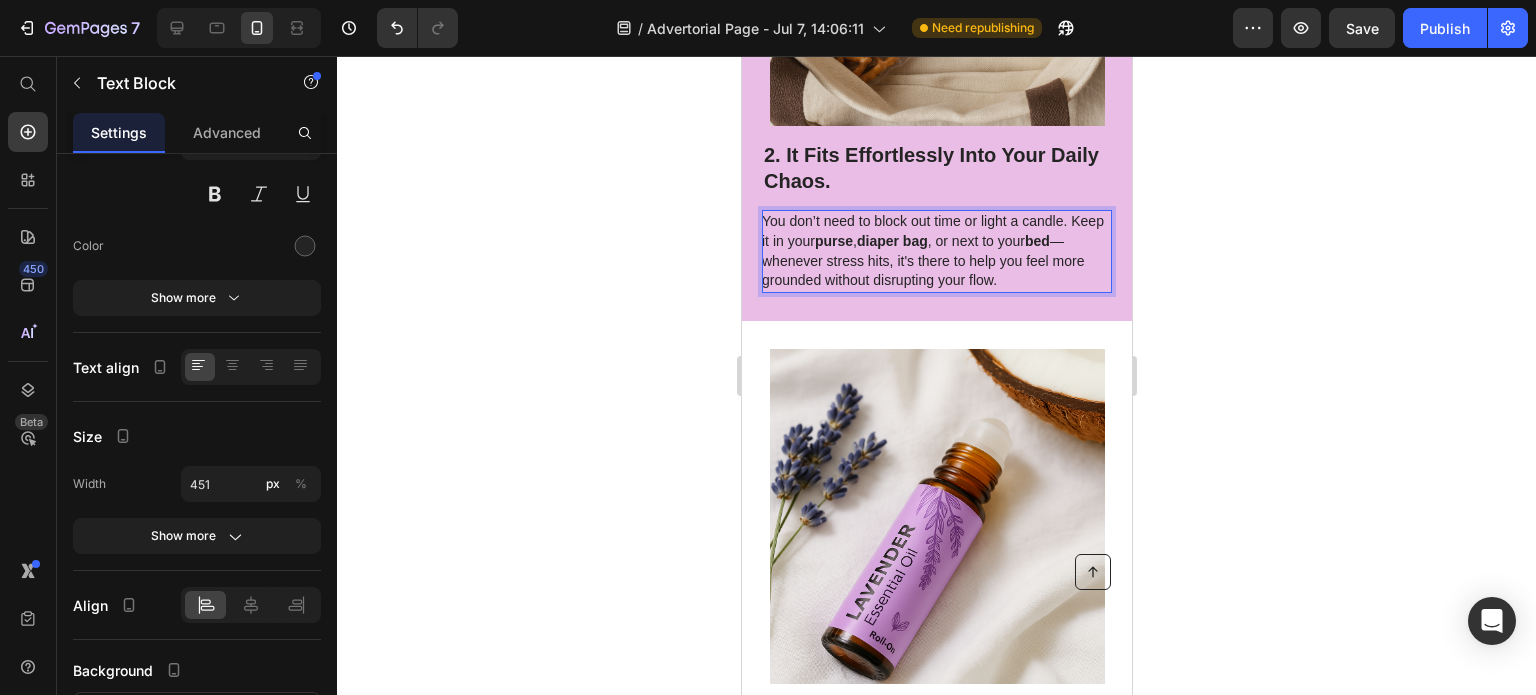 click on "You don’t need to block out time or light a candle. Keep it in your  purse ,  diaper bag , or next to your  bed —whenever stress hits, it's there to help you feel more grounded without disrupting your flow." at bounding box center (935, 251) 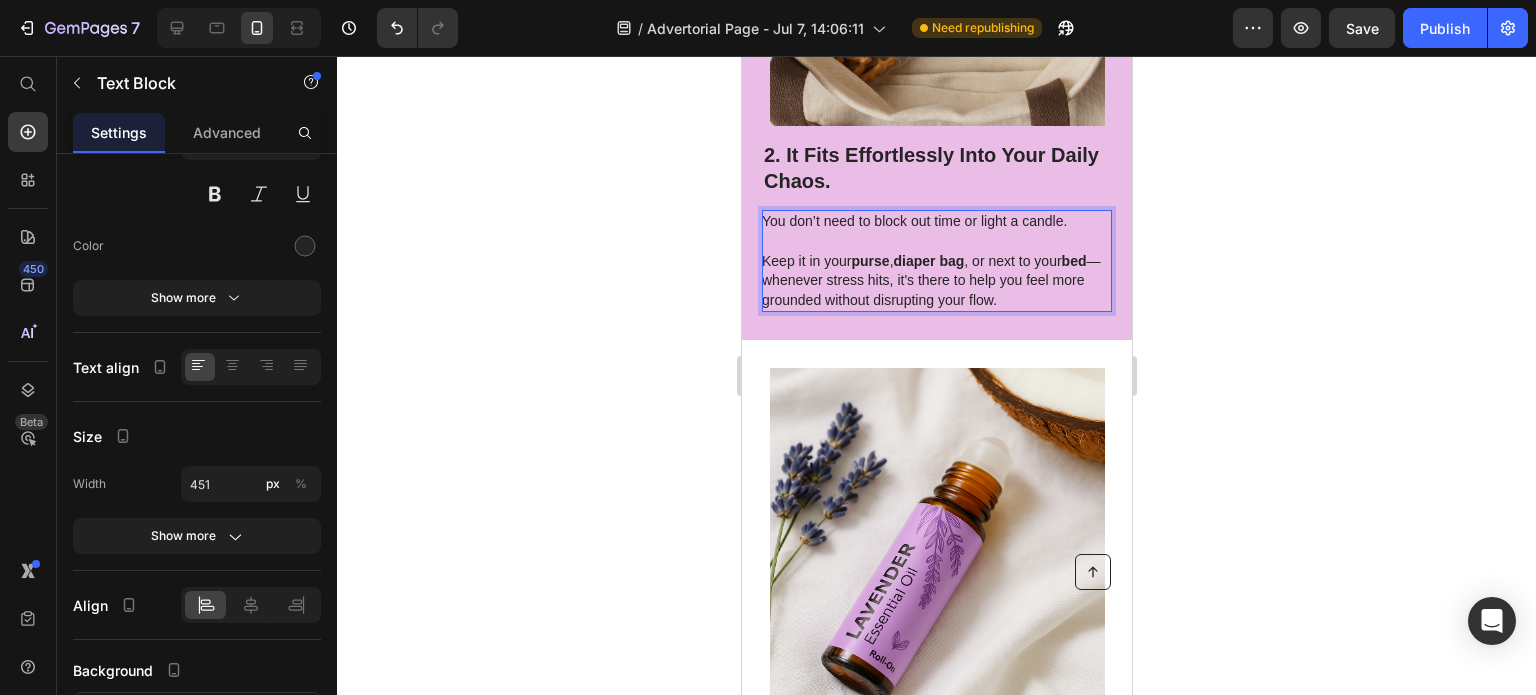 click on "Keep it in your  purse ,  diaper bag , or next to your  bed —whenever stress hits, it's there to help you feel more grounded without disrupting your flow." at bounding box center (935, 281) 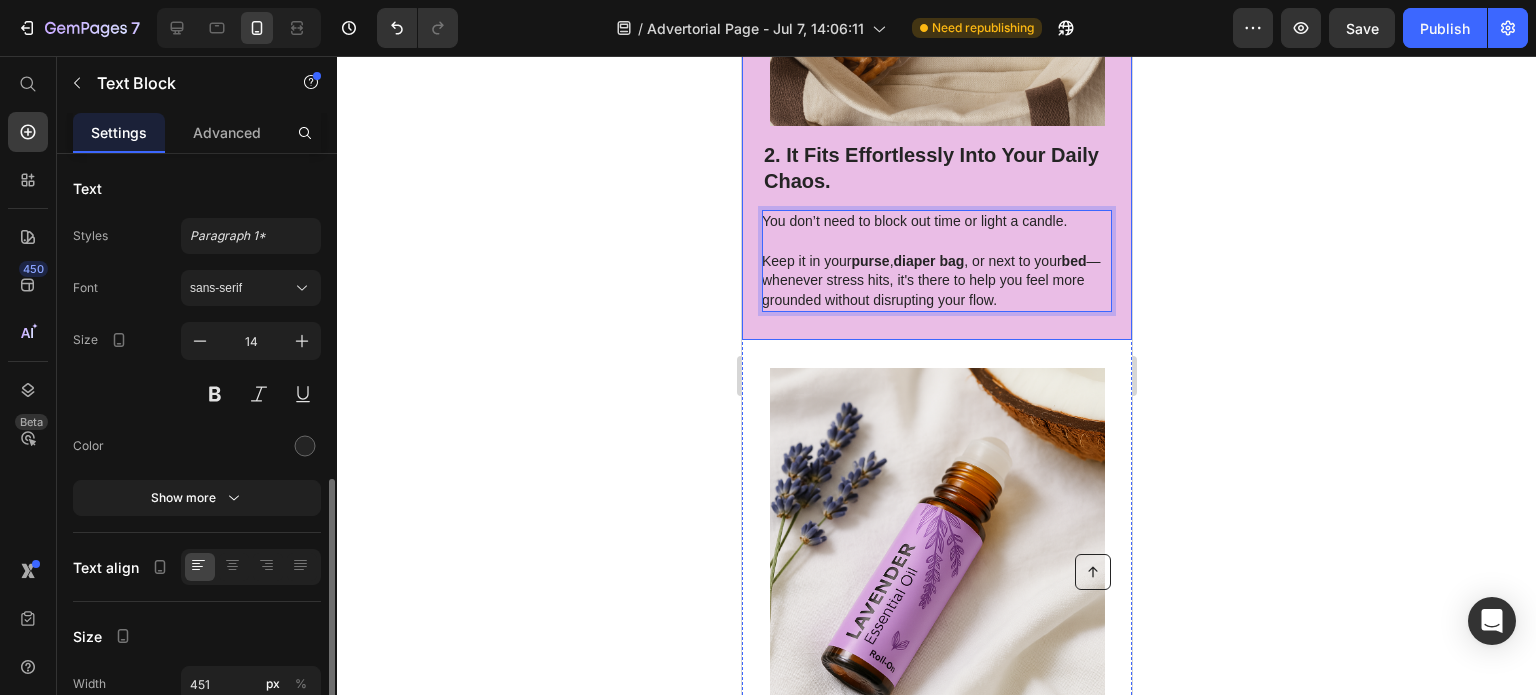 scroll, scrollTop: 200, scrollLeft: 0, axis: vertical 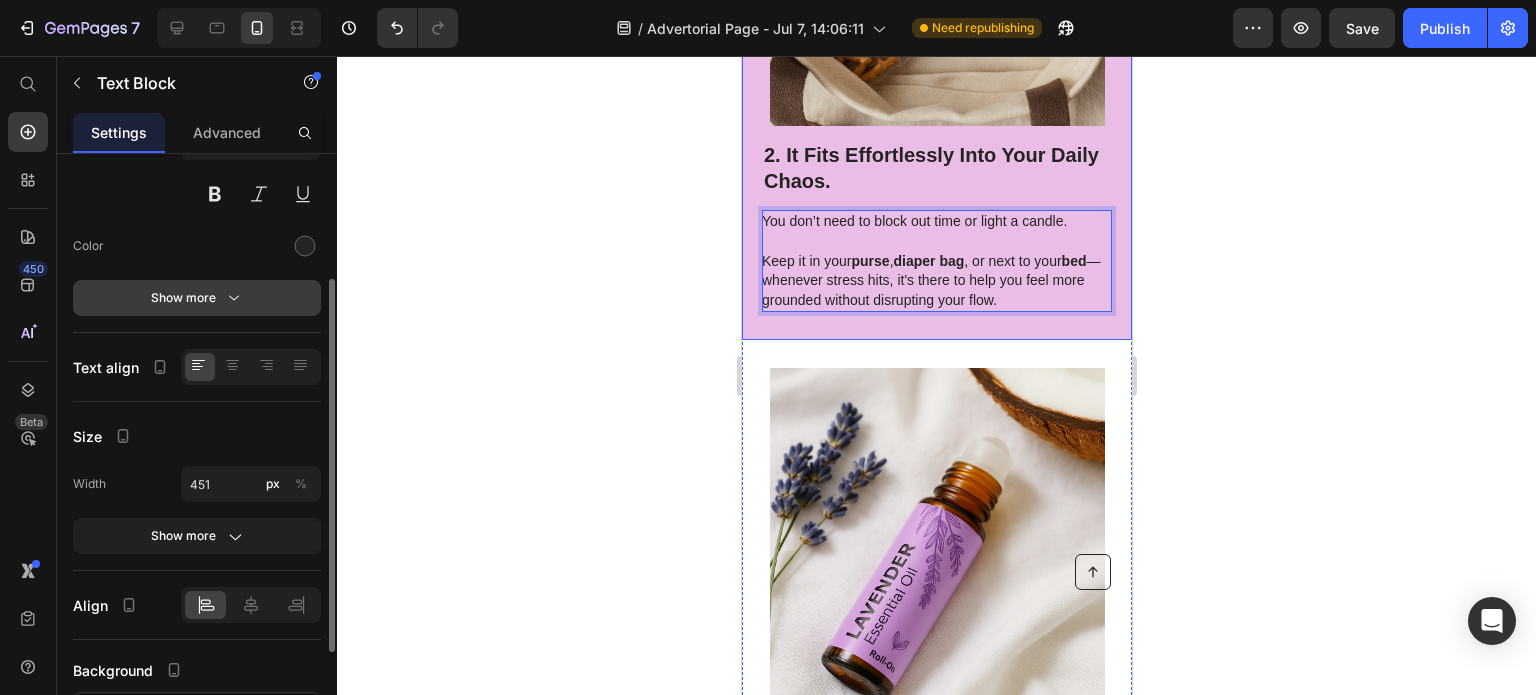 click on "Show more" at bounding box center [197, 298] 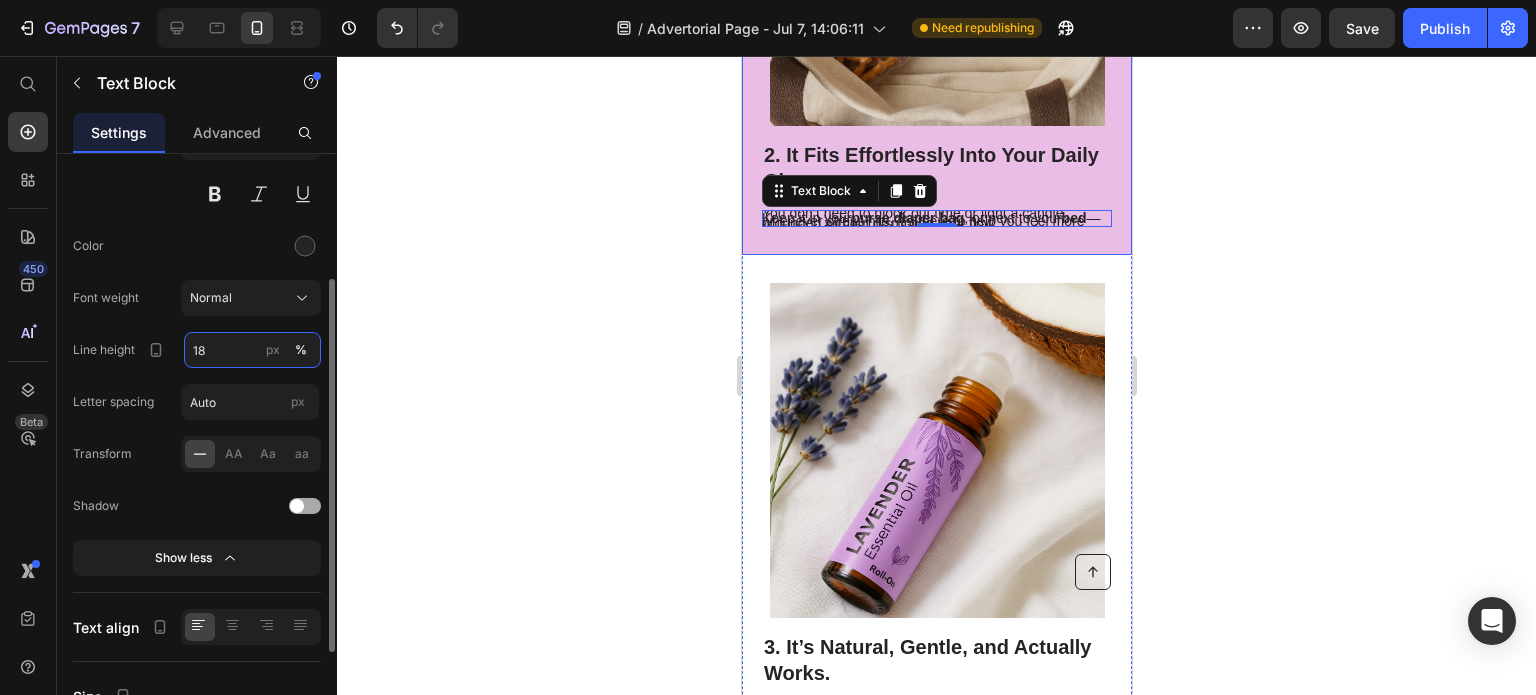 type on "180" 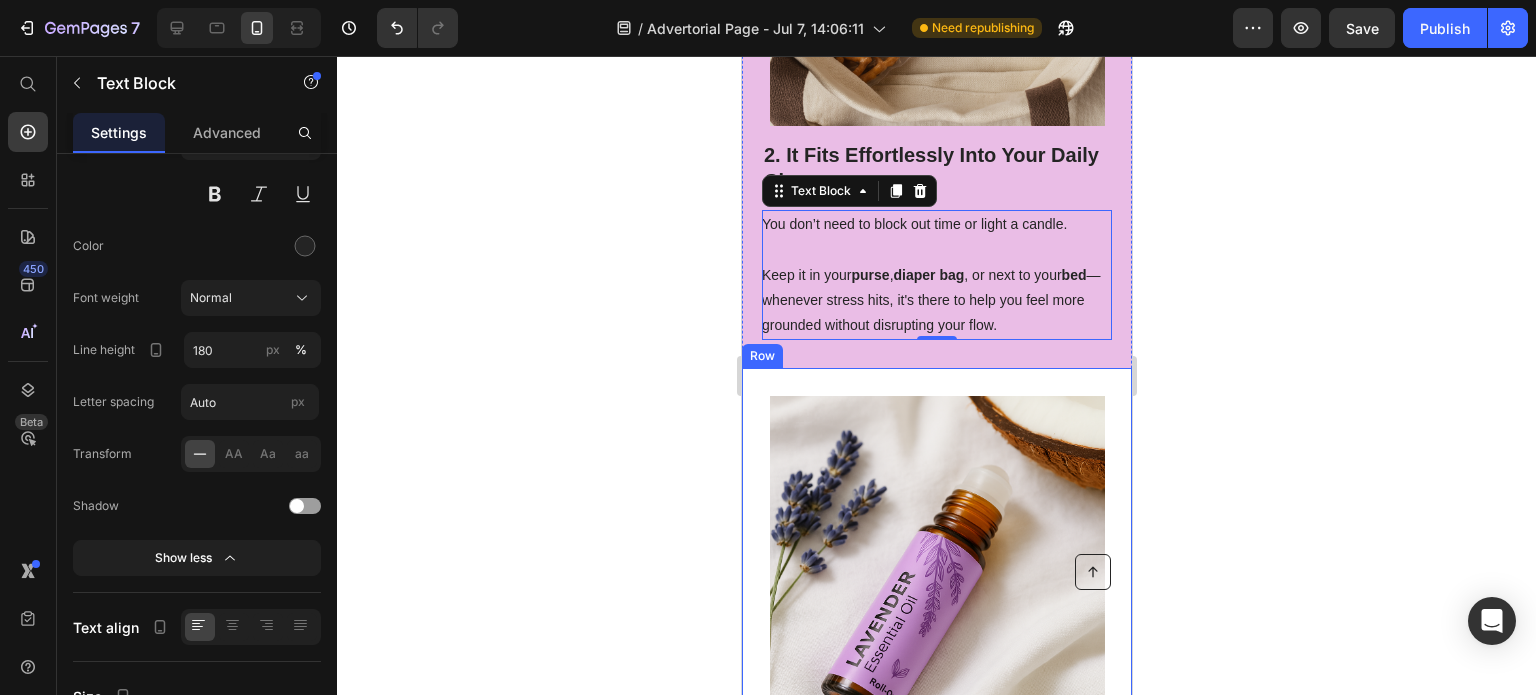 click 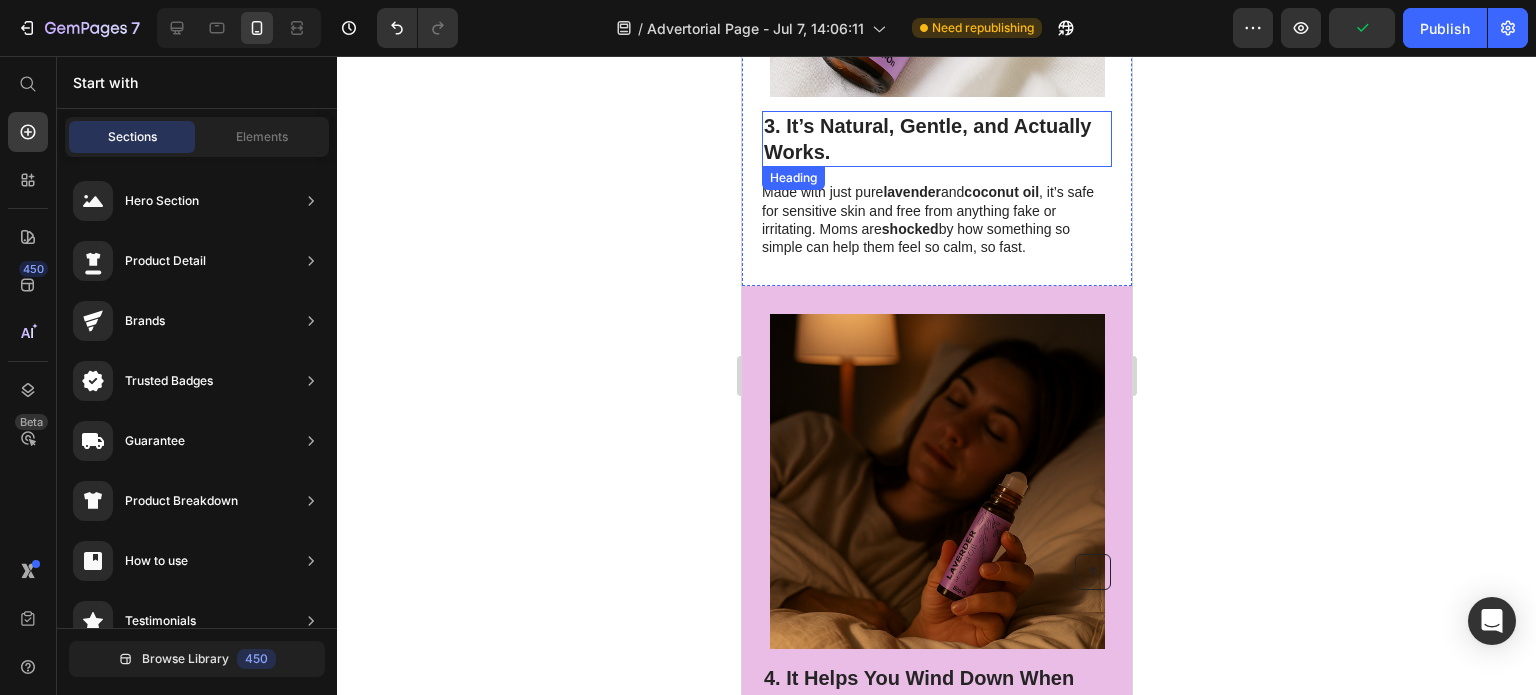 scroll, scrollTop: 2800, scrollLeft: 0, axis: vertical 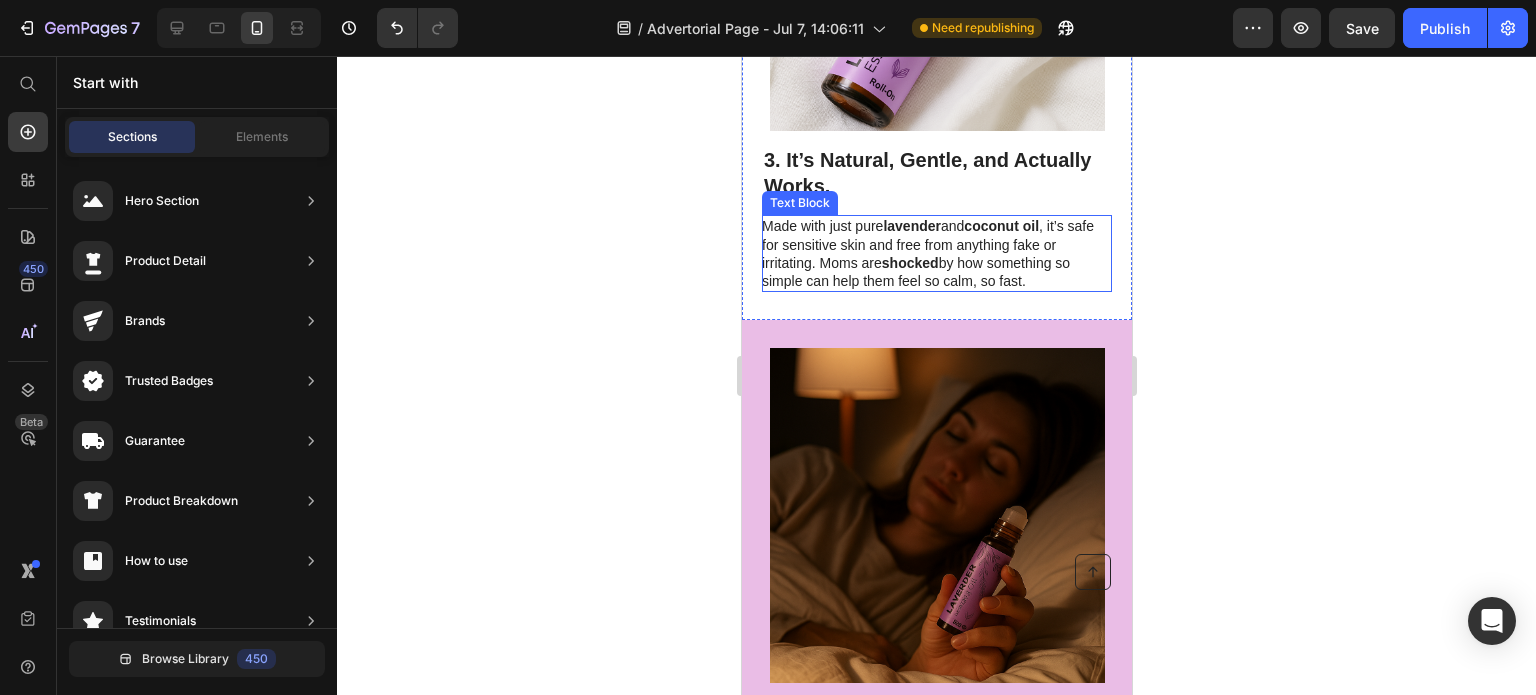 click on "Made with just pure  lavender  and  coconut oil , it’s safe for sensitive skin and free from anything fake or irritating. Moms are  shocked  by how something so simple can help them feel so calm, so fast." at bounding box center (935, 253) 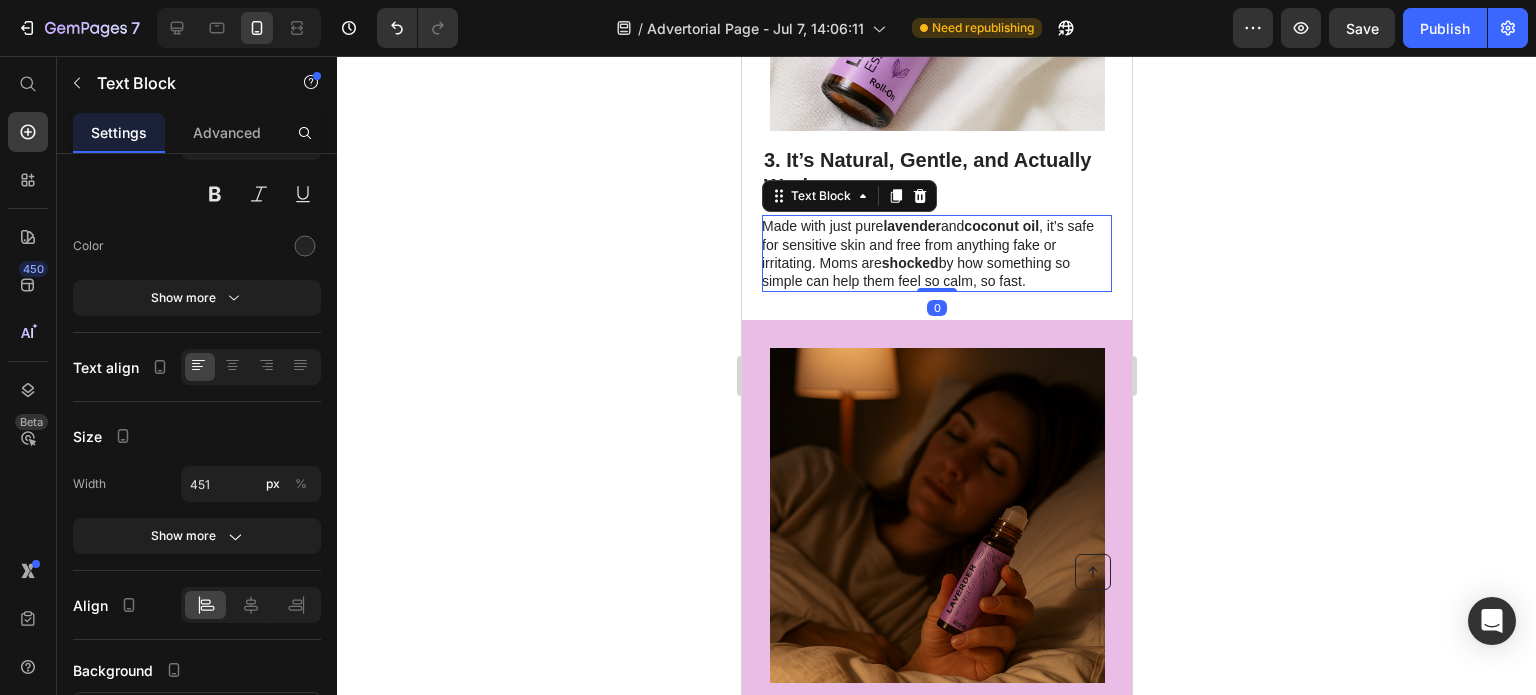 click on "Made with just pure  lavender  and  coconut oil , it’s safe for sensitive skin and free from anything fake or irritating. Moms are  shocked  by how something so simple can help them feel so calm, so fast." at bounding box center [935, 253] 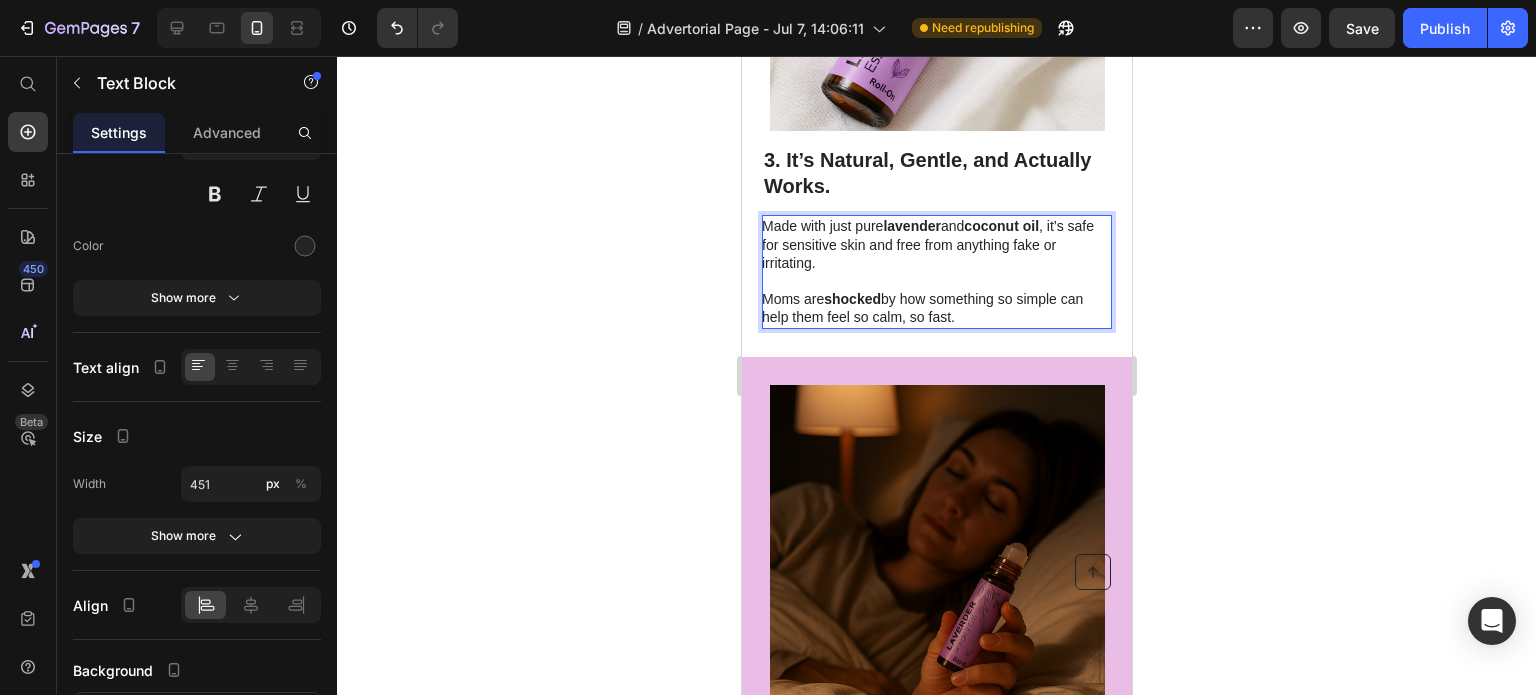 drag, startPoint x: 828, startPoint y: 240, endPoint x: 1471, endPoint y: 315, distance: 647.35925 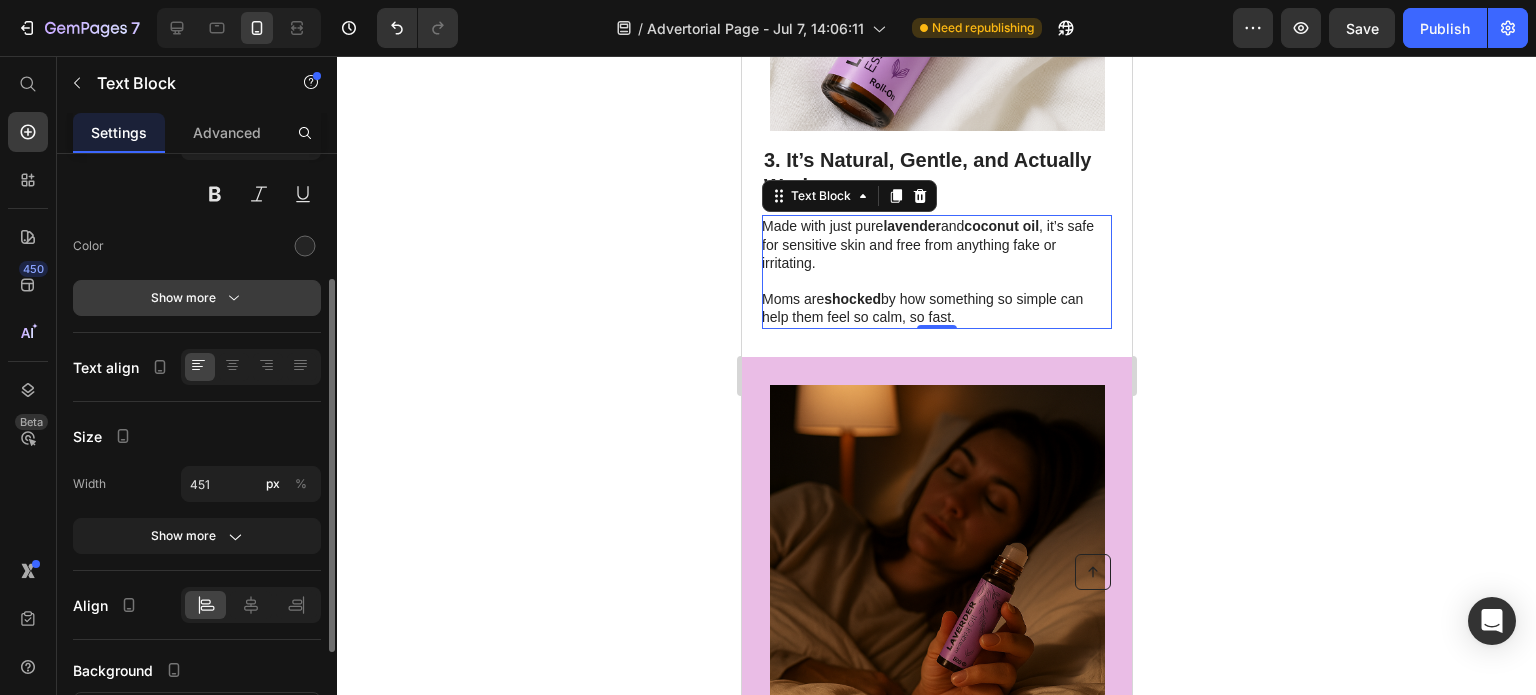 click 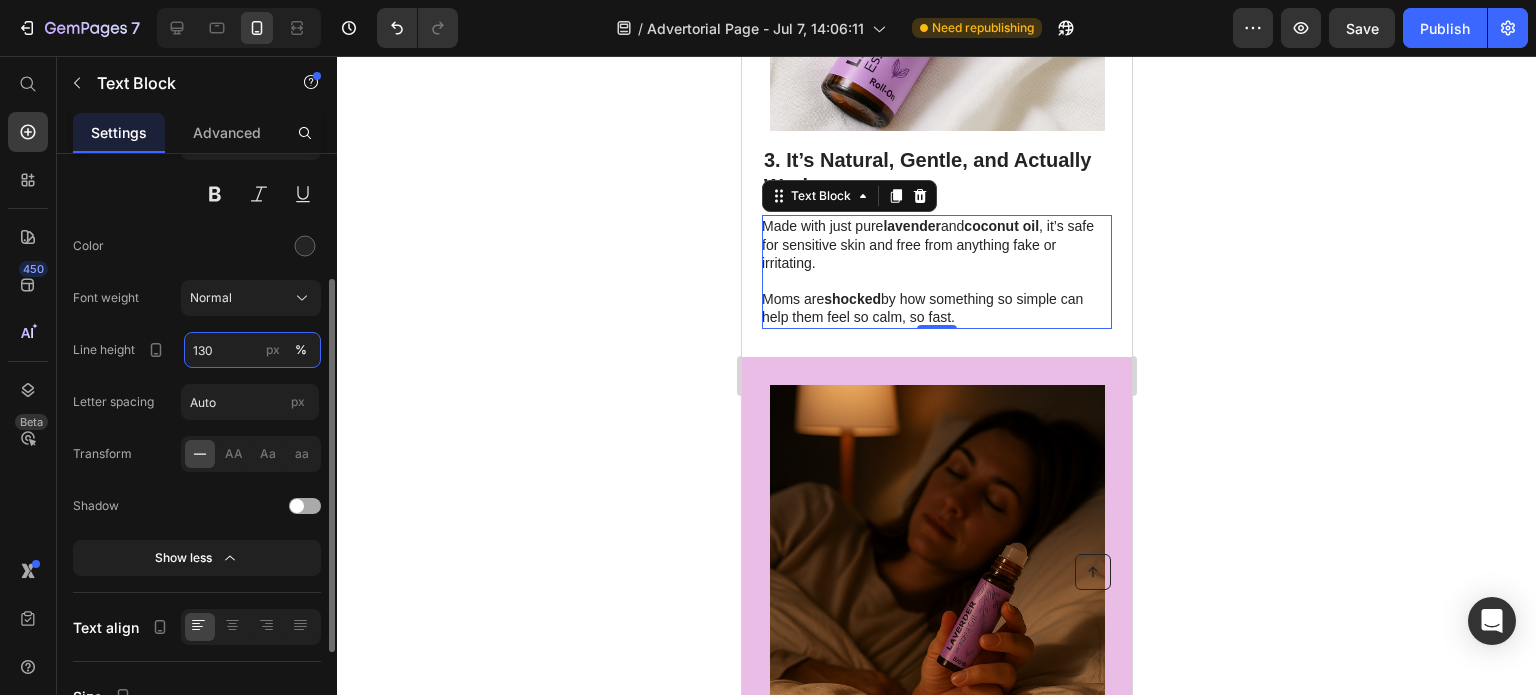 click on "130" at bounding box center (252, 350) 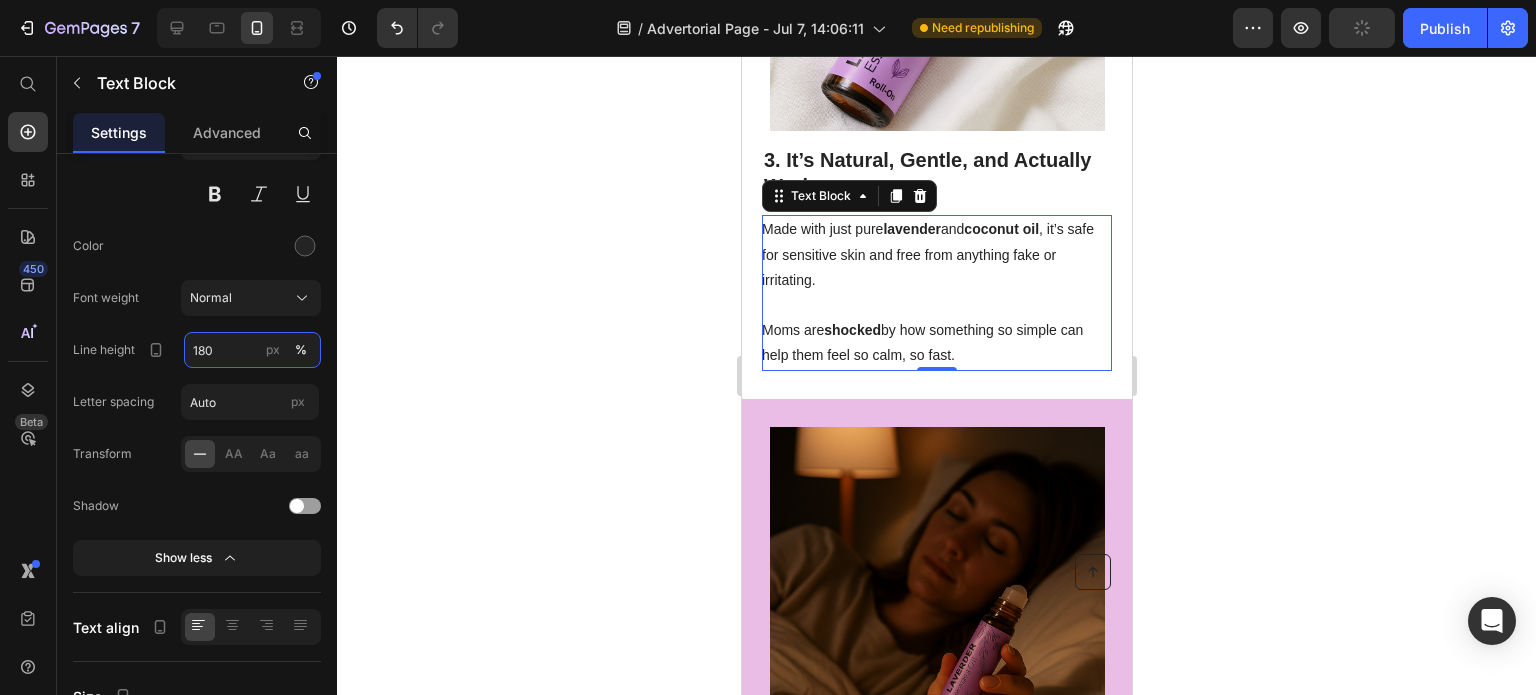 type on "180" 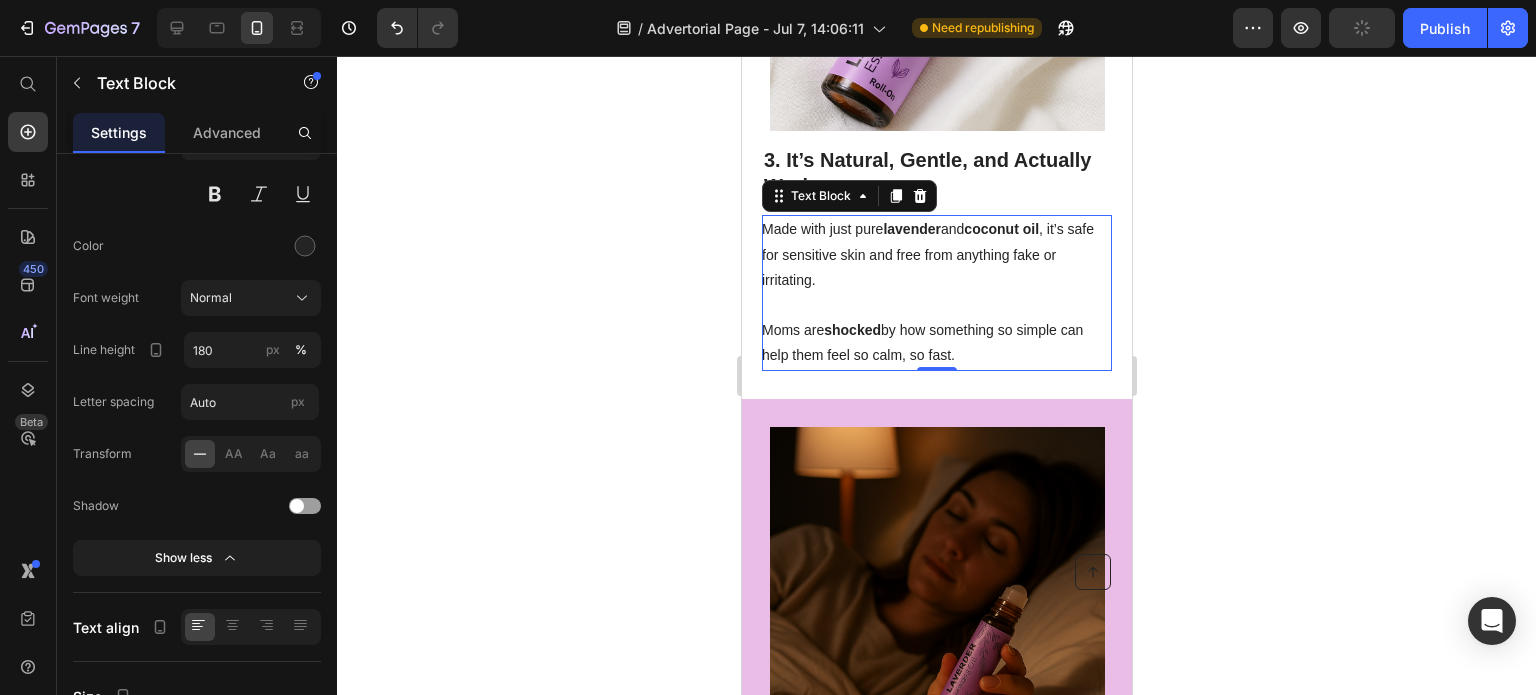 click 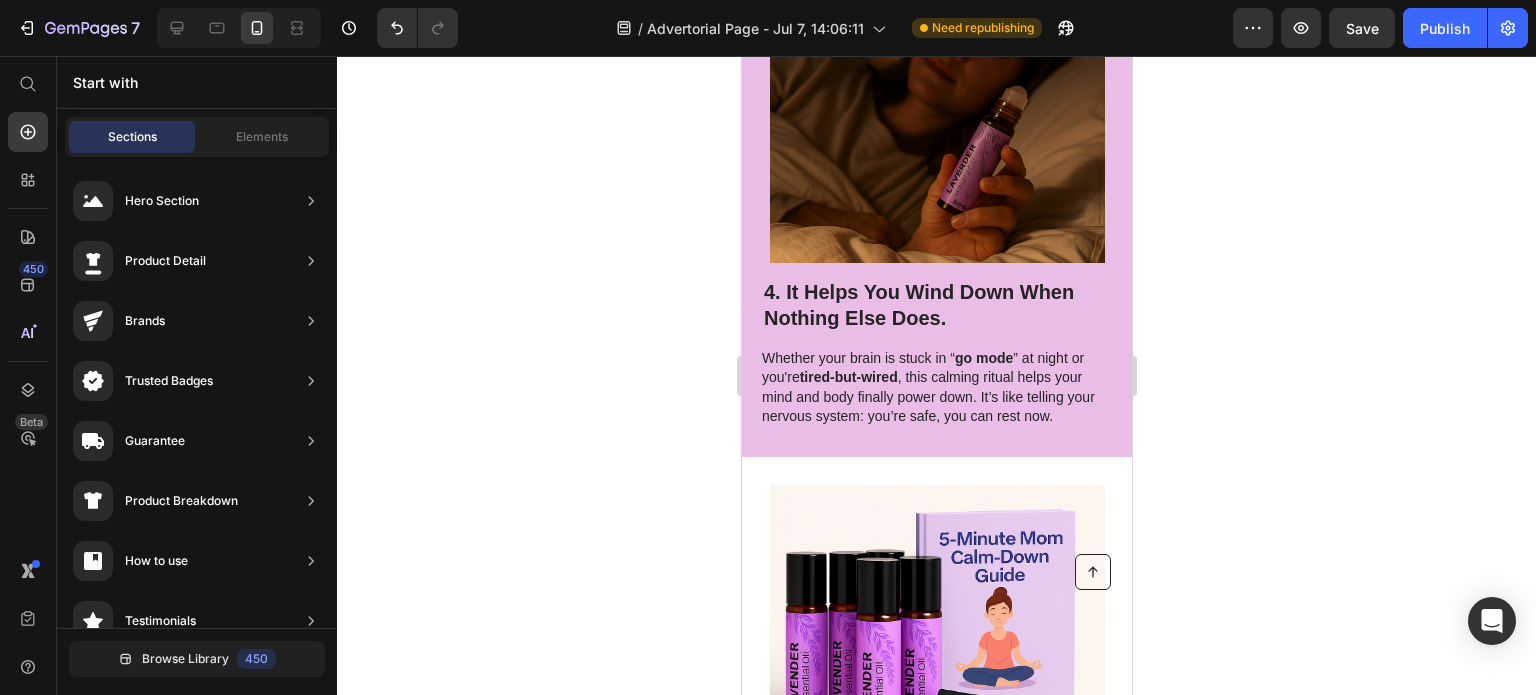 scroll, scrollTop: 3300, scrollLeft: 0, axis: vertical 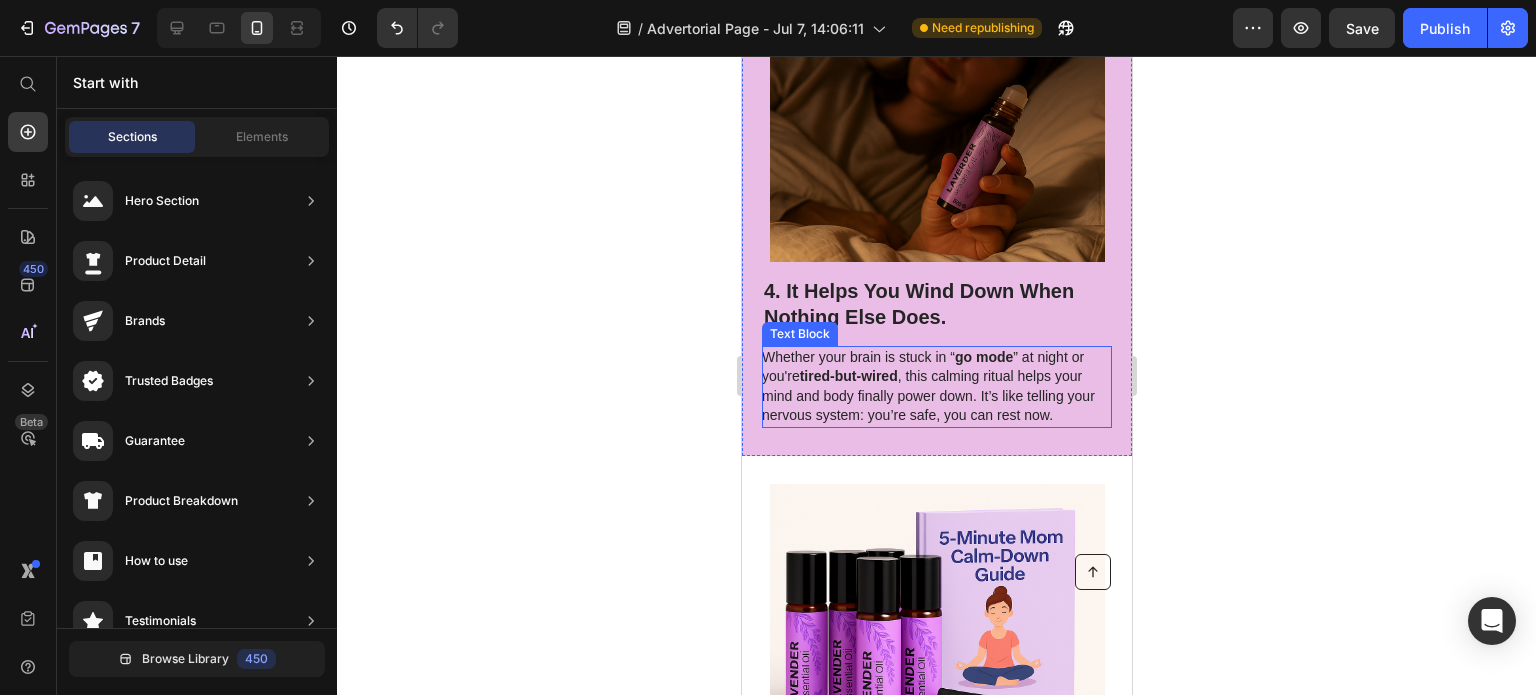 click on "tired-but-wired" at bounding box center (848, 376) 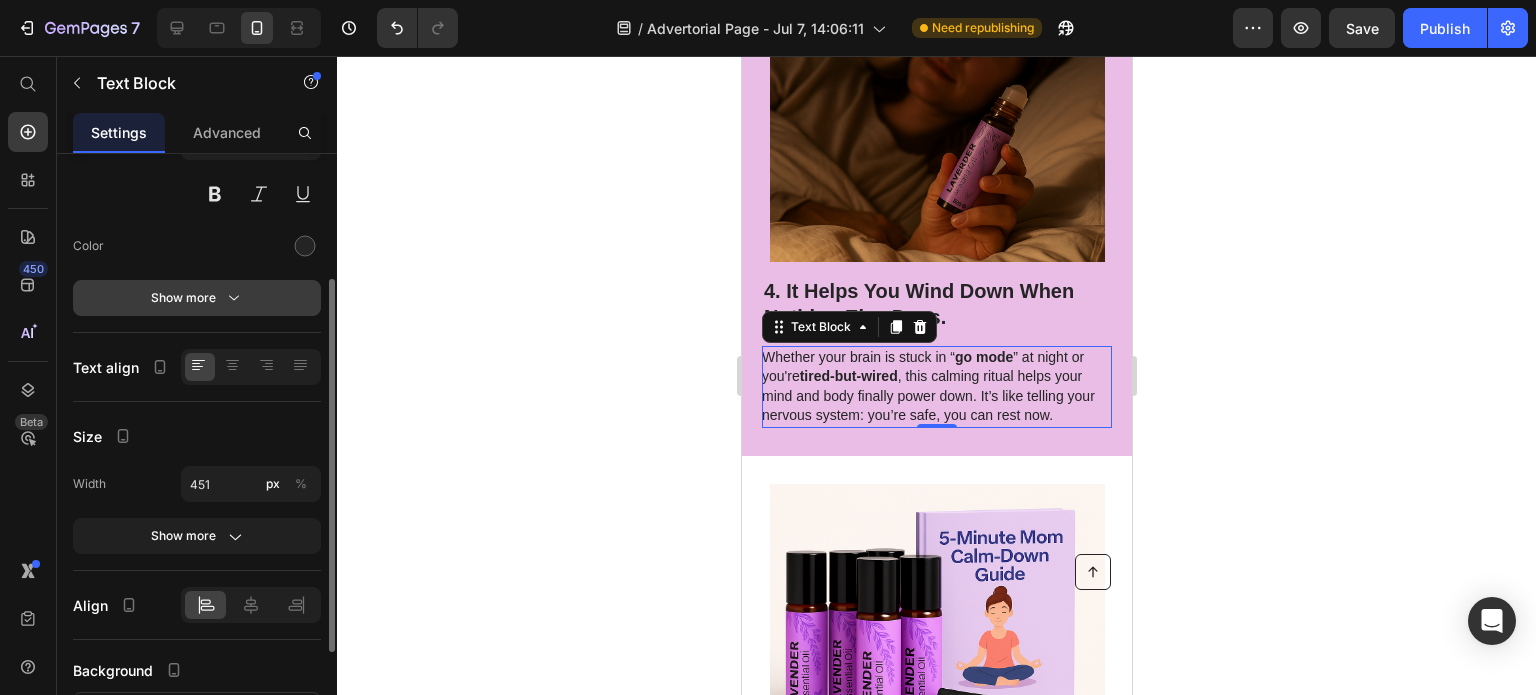 click 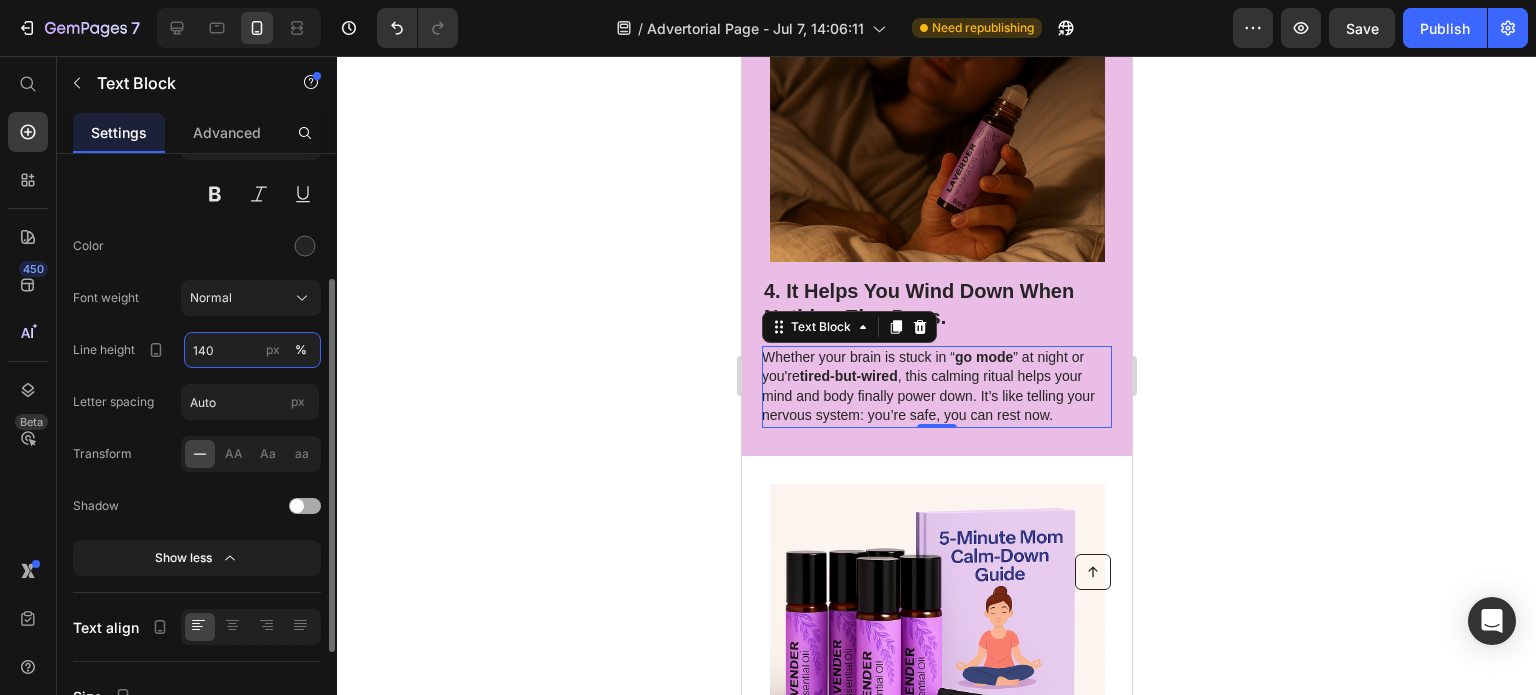 click on "140" at bounding box center (252, 350) 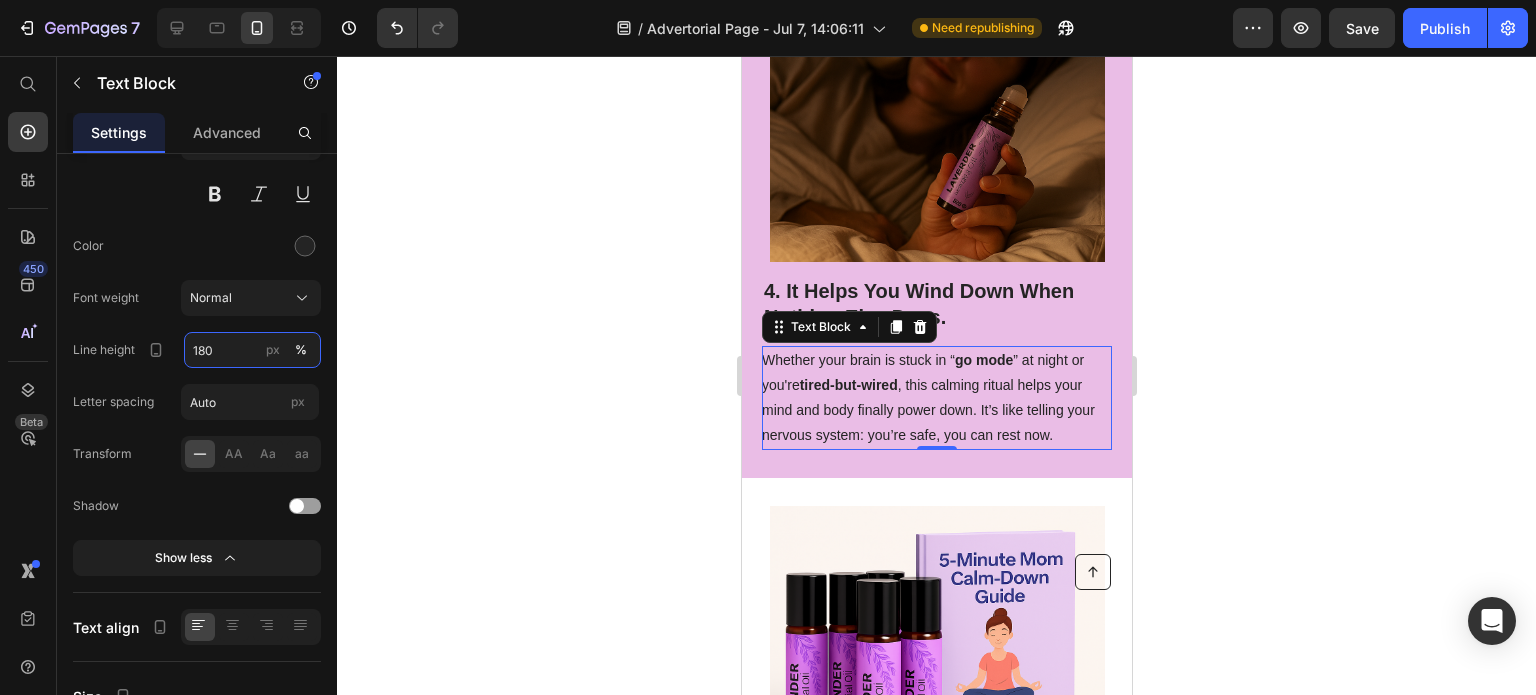 type on "180" 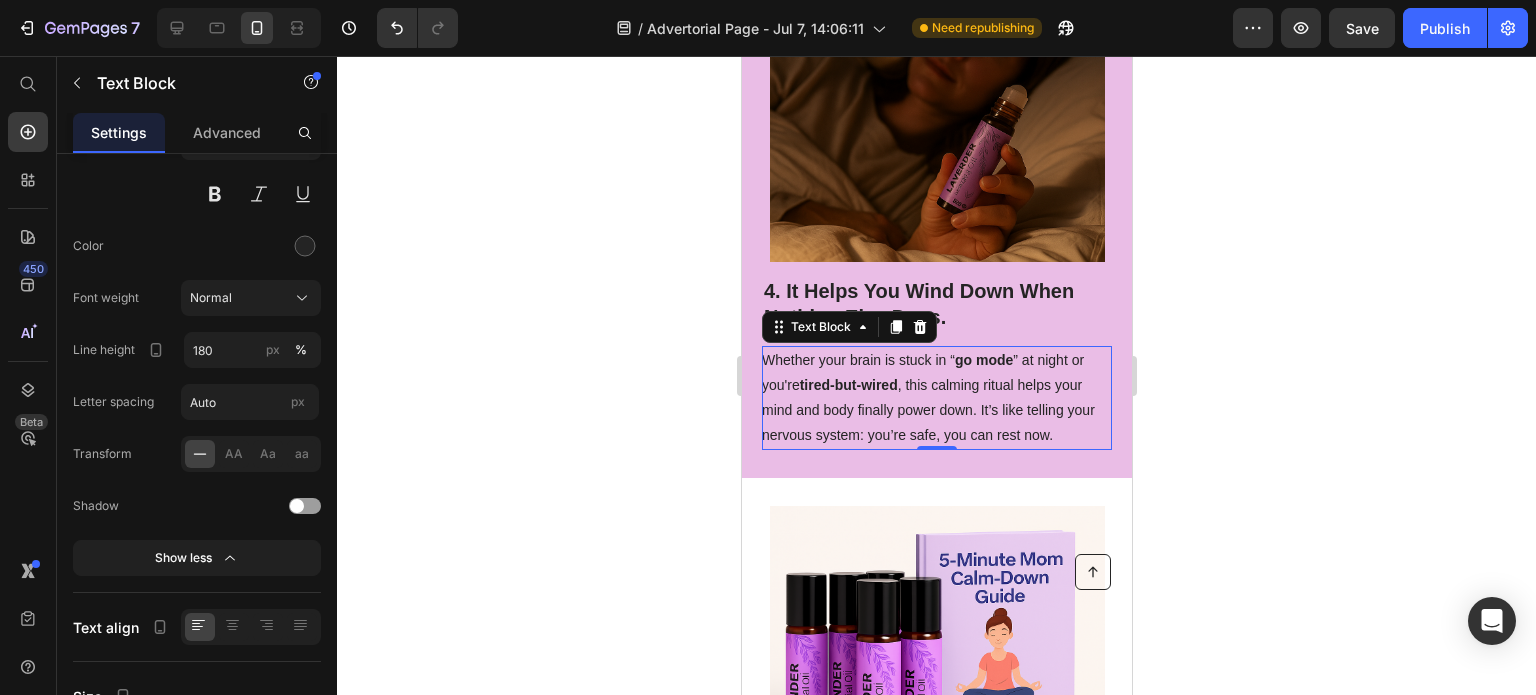 click 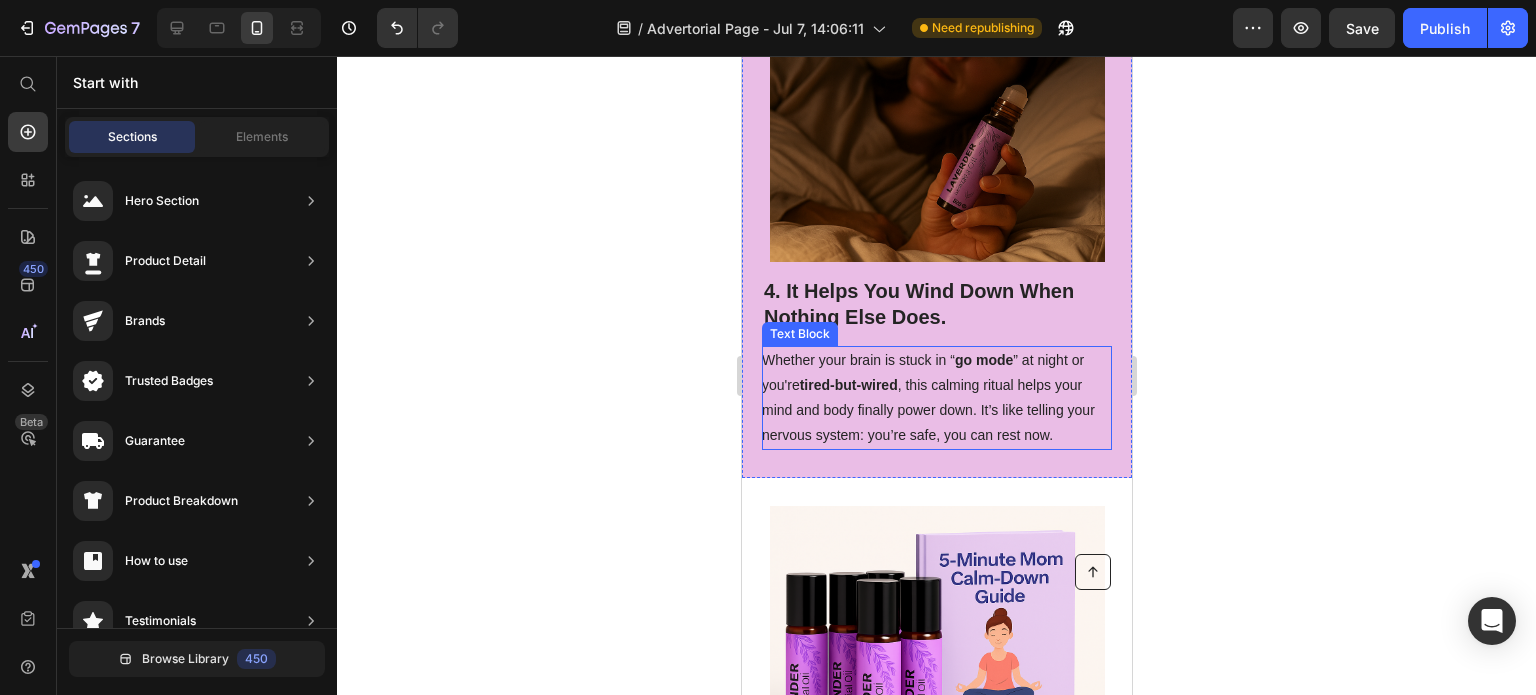 click on "Whether your brain is stuck in “ go mode ” at night or you're  tired-but-wired , this calming ritual helps your mind and body finally power down. It’s like telling your nervous system: you’re safe, you can rest now." at bounding box center (935, 398) 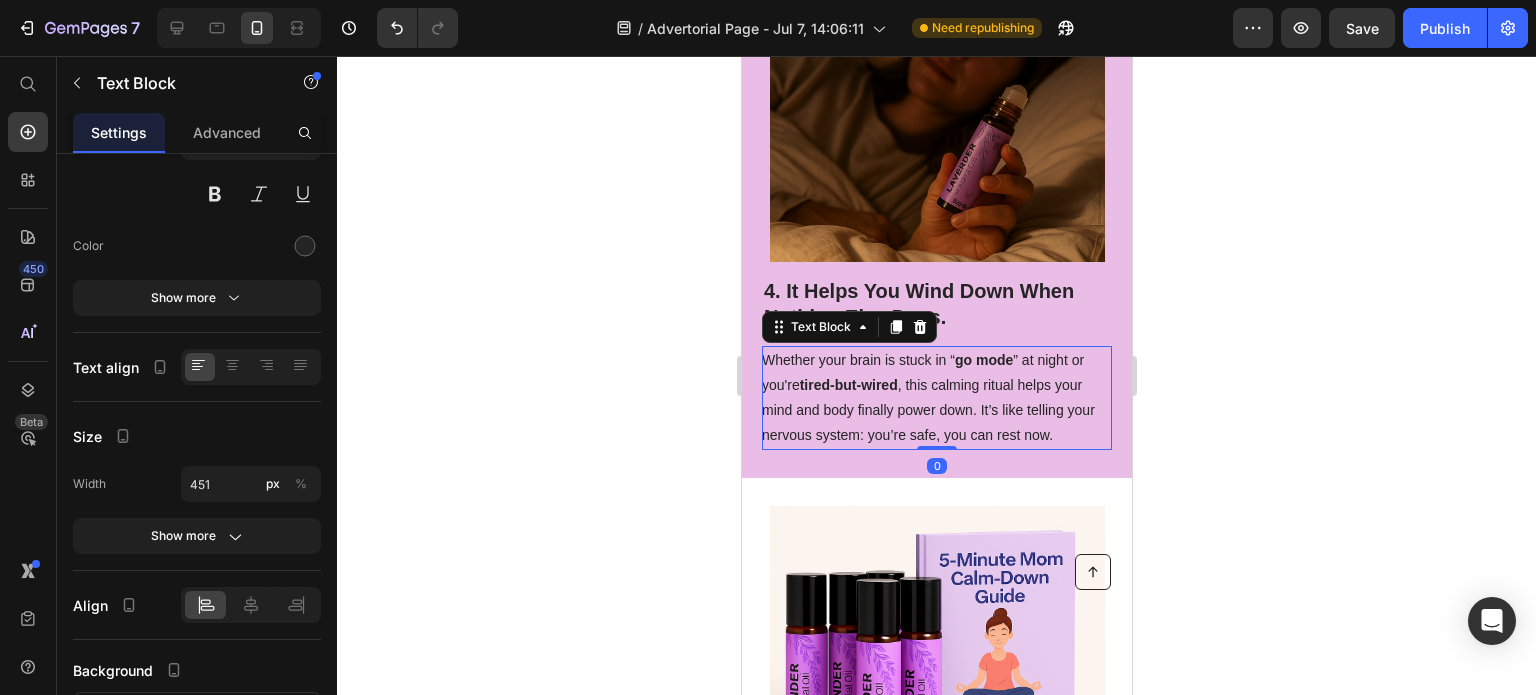 click on "Whether your brain is stuck in “ go mode ” at night or you're  tired-but-wired , this calming ritual helps your mind and body finally power down. It’s like telling your nervous system: you’re safe, you can rest now." at bounding box center (935, 398) 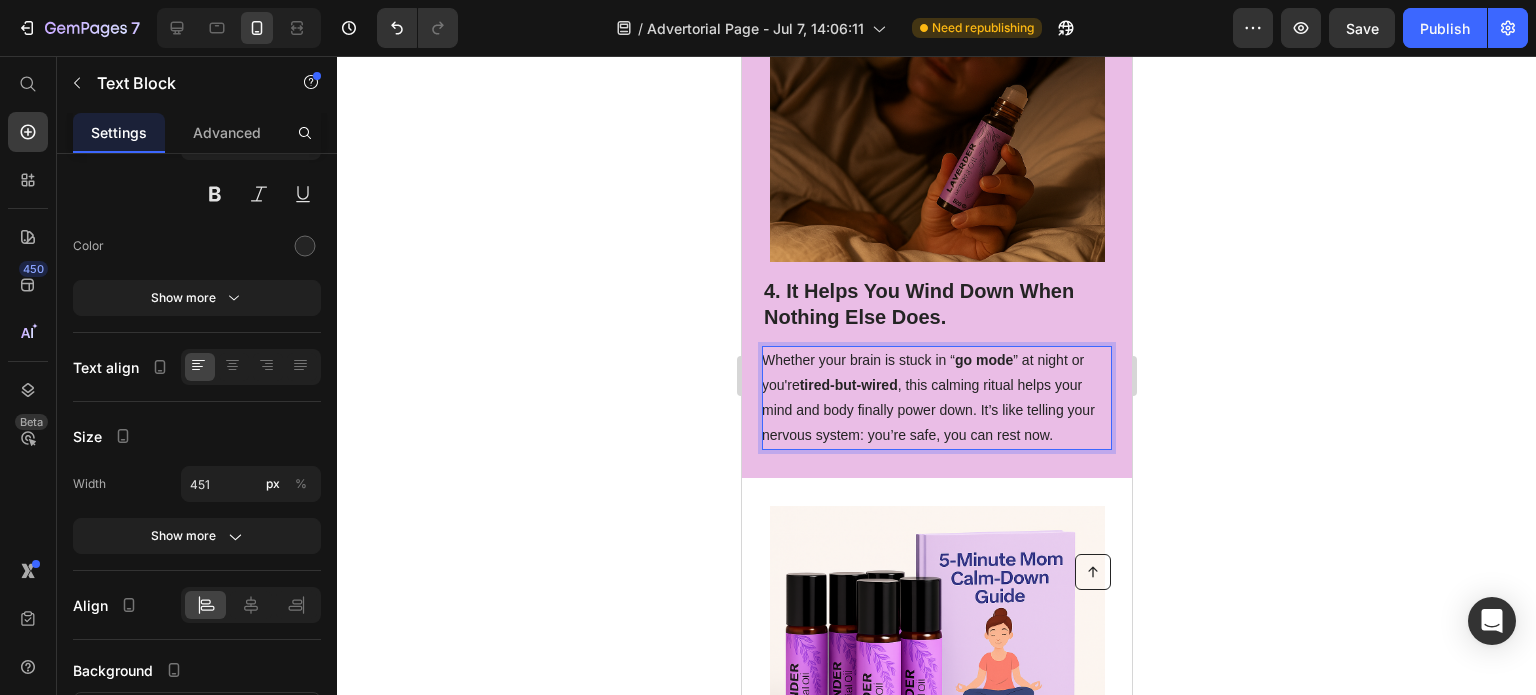 click on "Whether your brain is stuck in “ go mode ” at night or you're  tired-but-wired , this calming ritual helps your mind and body finally power down. It’s like telling your nervous system: you’re safe, you can rest now." at bounding box center (935, 398) 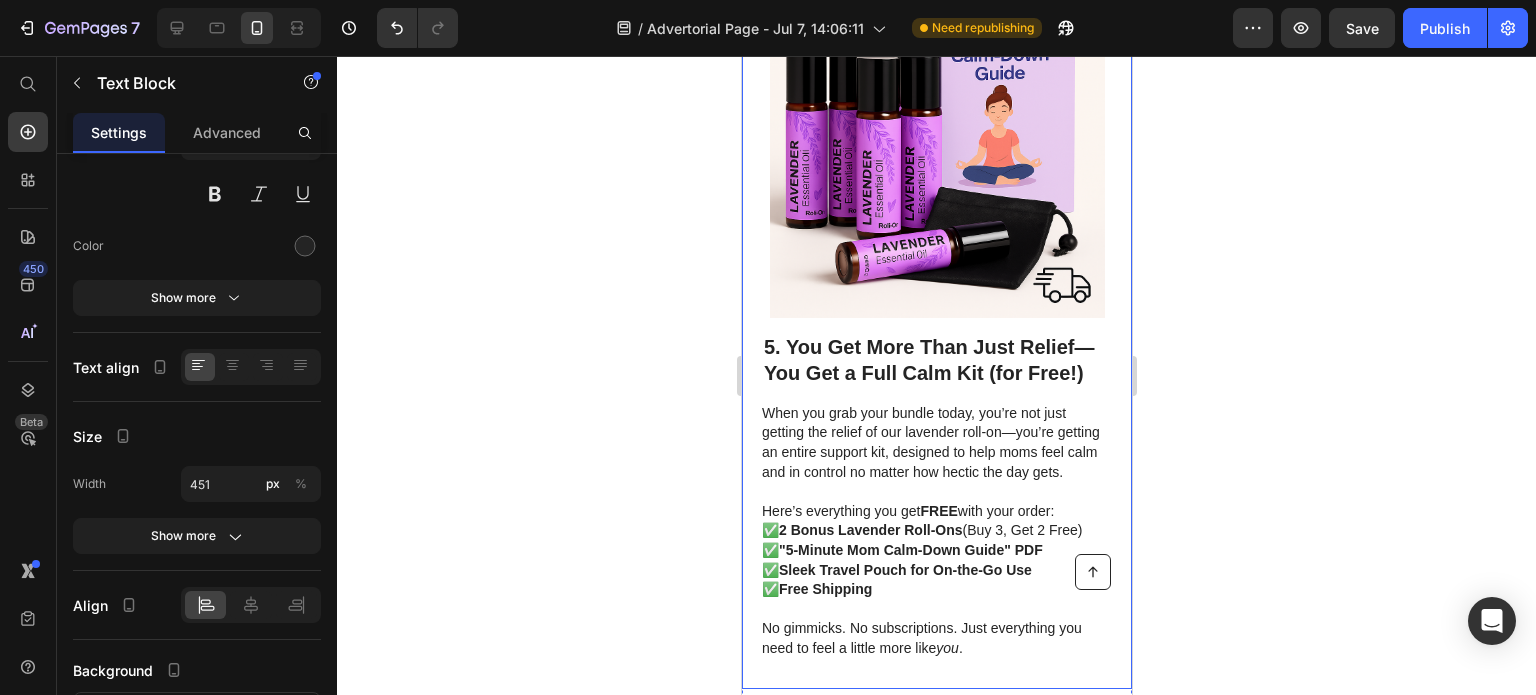 scroll, scrollTop: 4000, scrollLeft: 0, axis: vertical 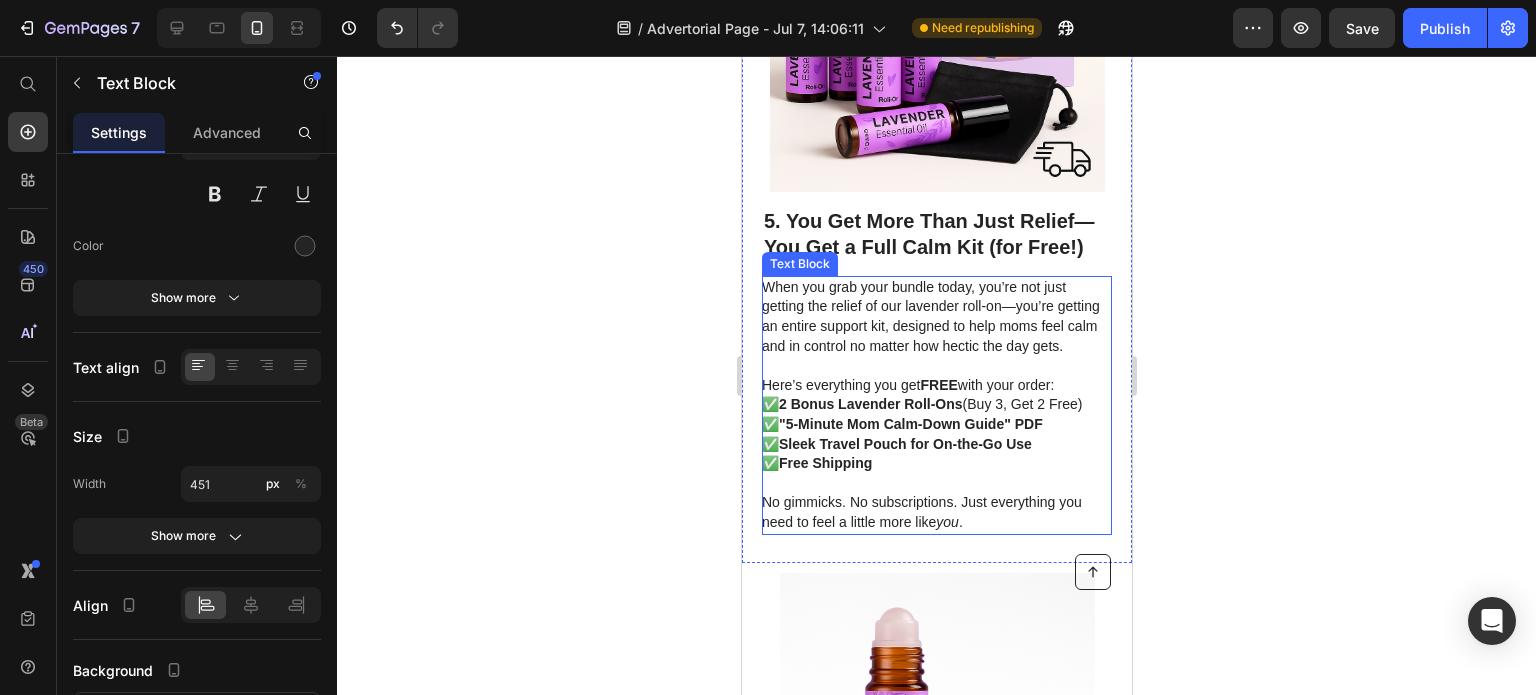 click on "When you grab your bundle today, you’re not just getting the relief of our lavender roll-on—you’re getting an entire support kit, designed to help moms feel calm and in control no matter how hectic the day gets." at bounding box center [935, 317] 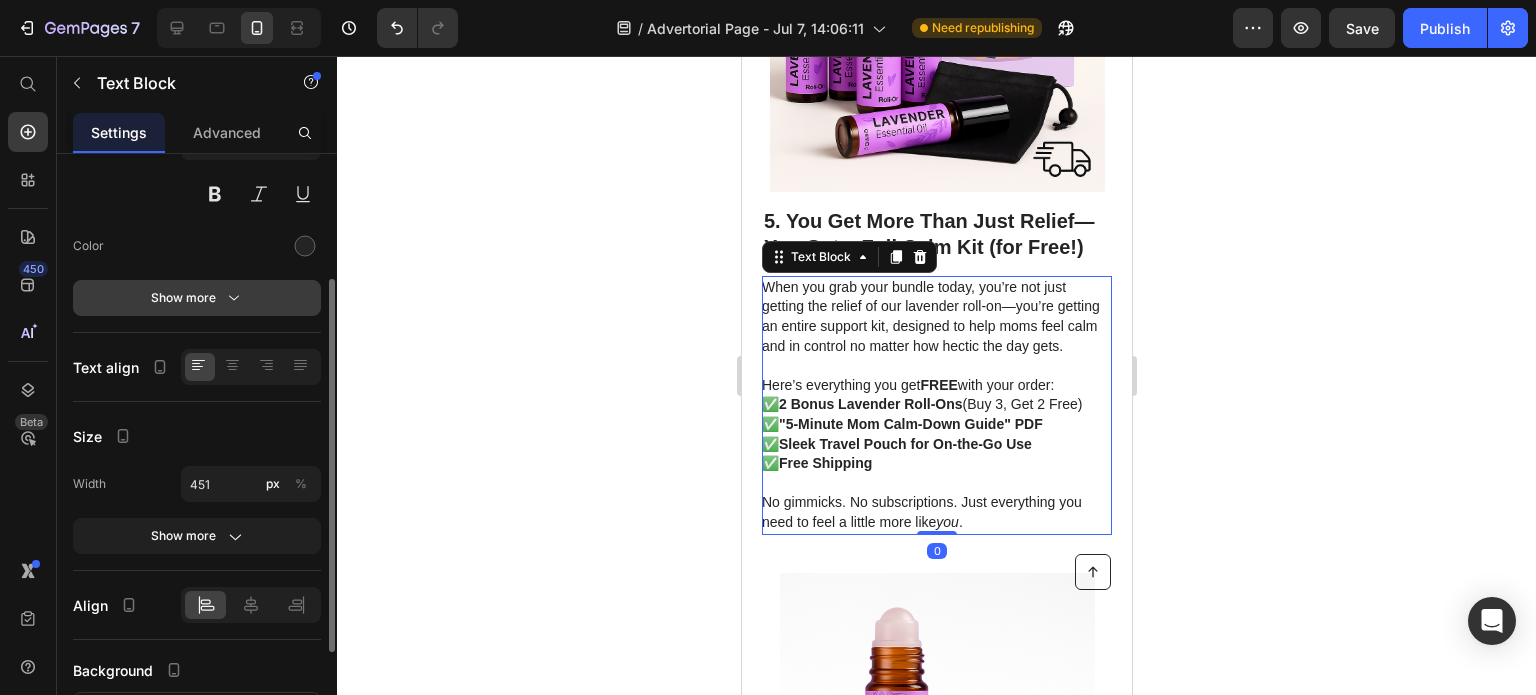 click on "Show more" at bounding box center [197, 298] 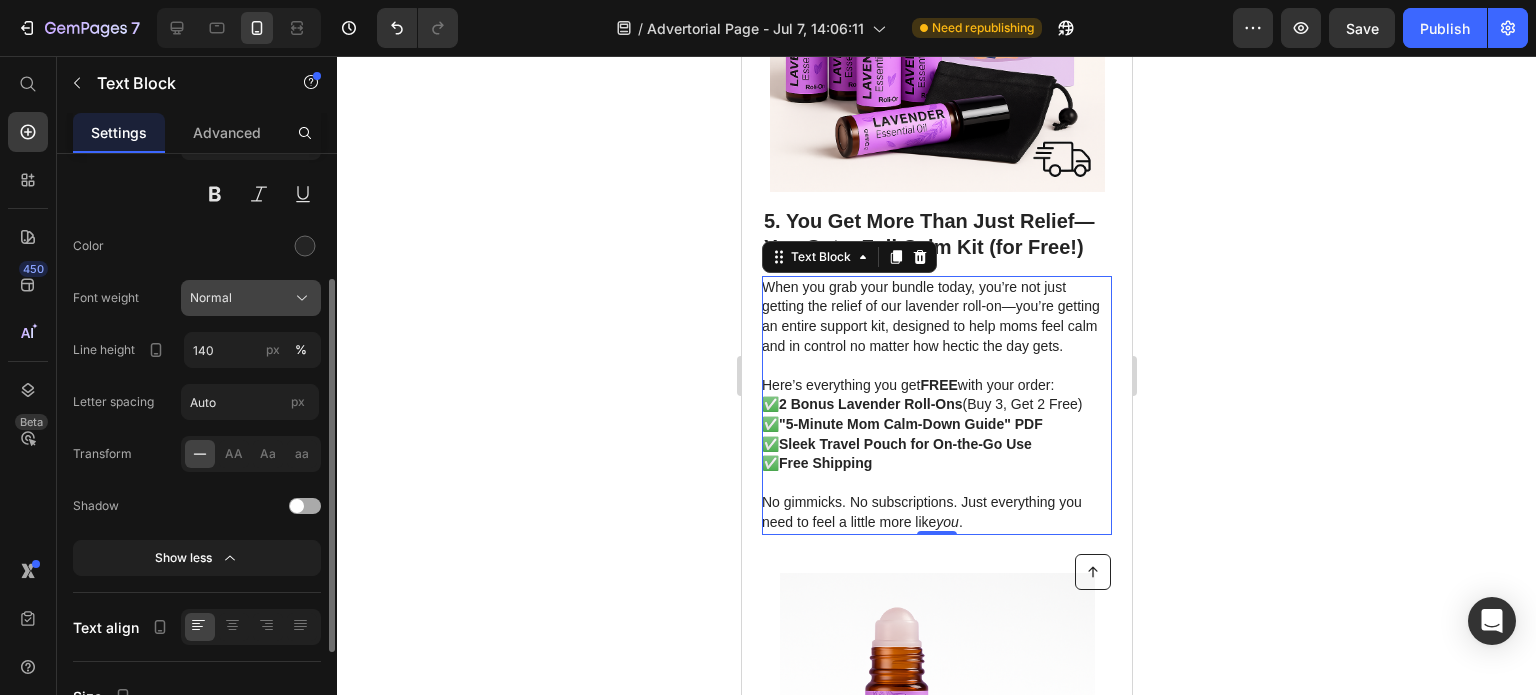 click on "Normal" 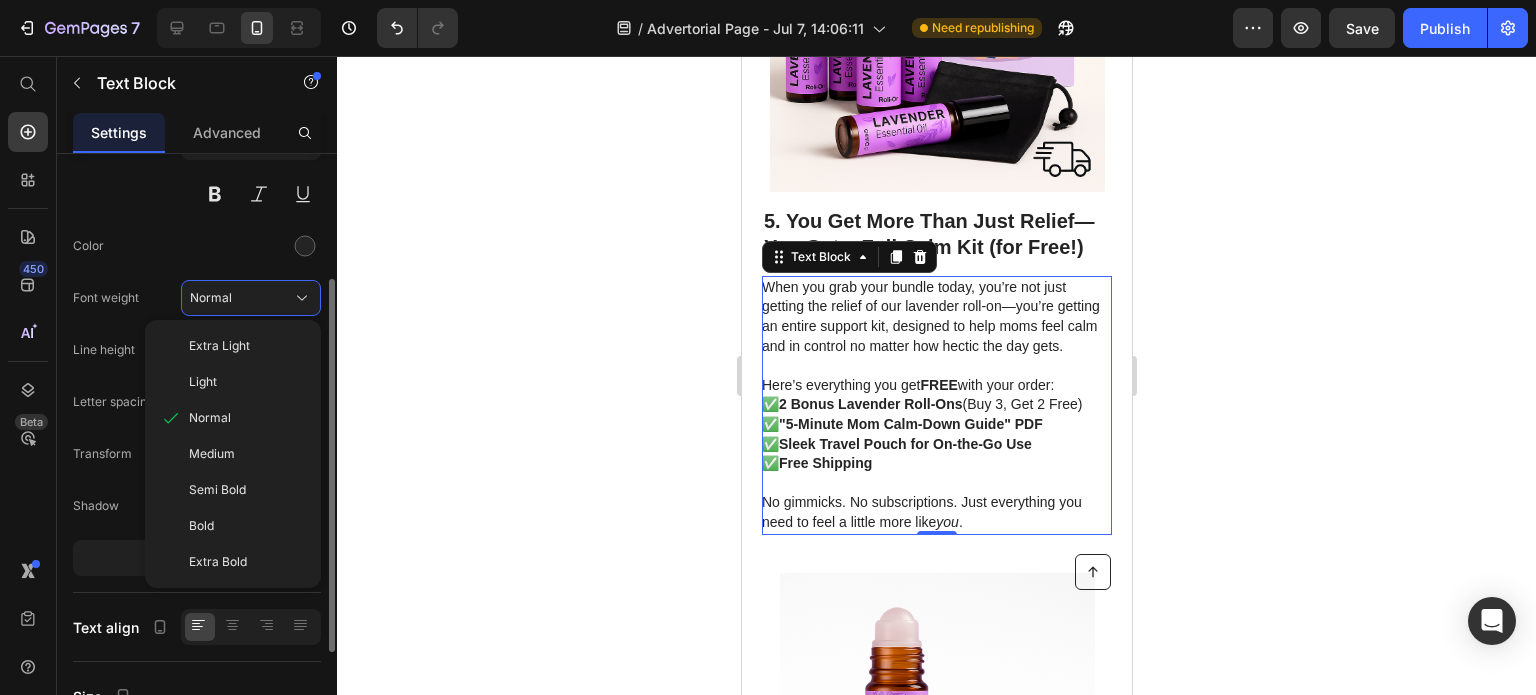click on "Color" at bounding box center (197, 246) 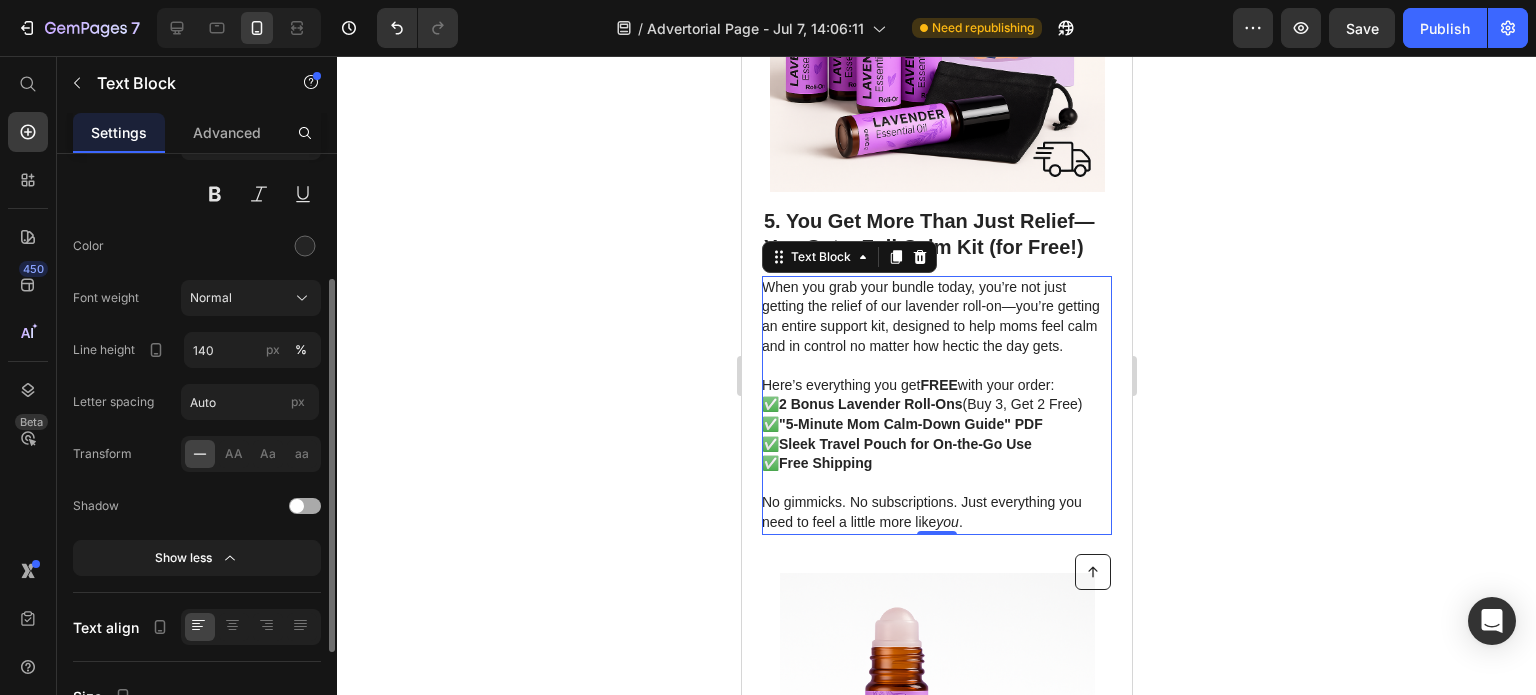 click on "Font sans-serif Size 14 Color Font weight Normal Line height 140 px % Letter spacing Auto px Transform
AA Aa aa Shadow Show less" at bounding box center [197, 323] 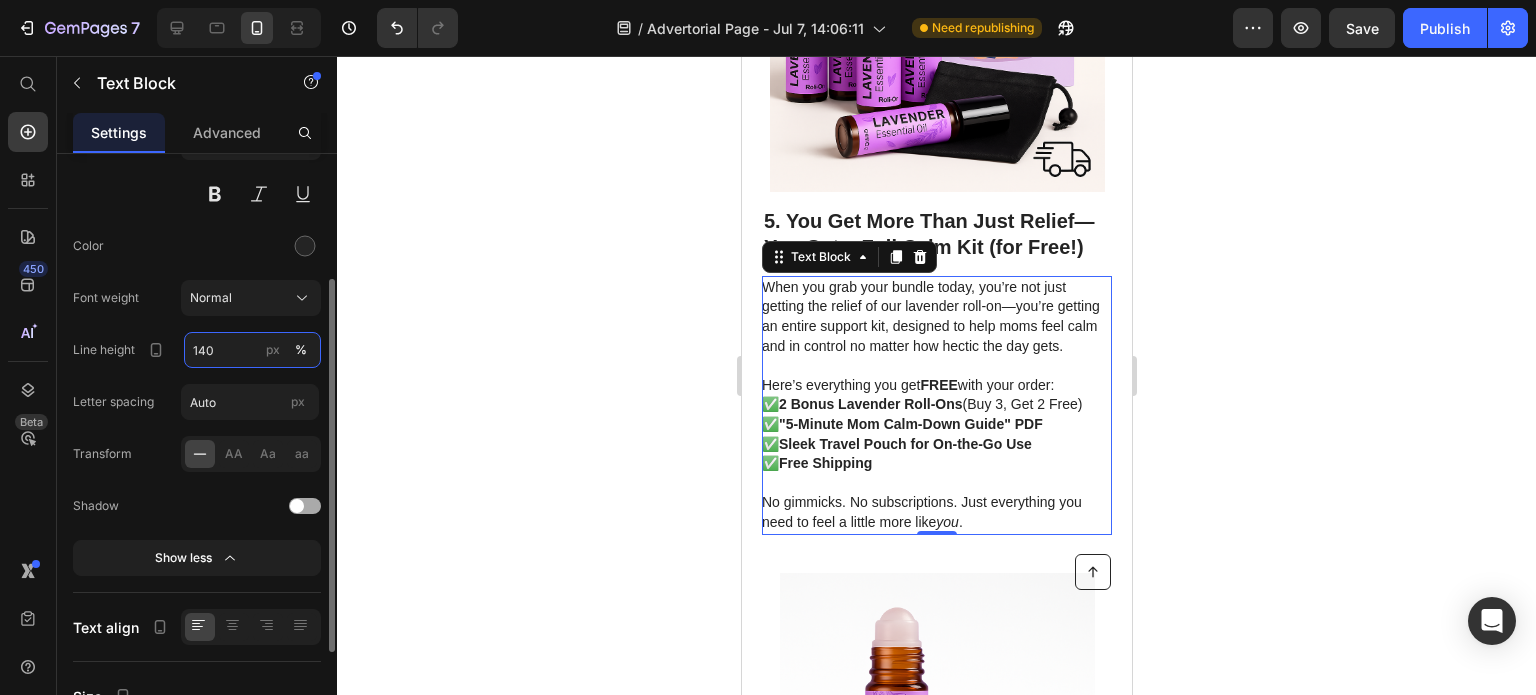 click on "140" at bounding box center [252, 350] 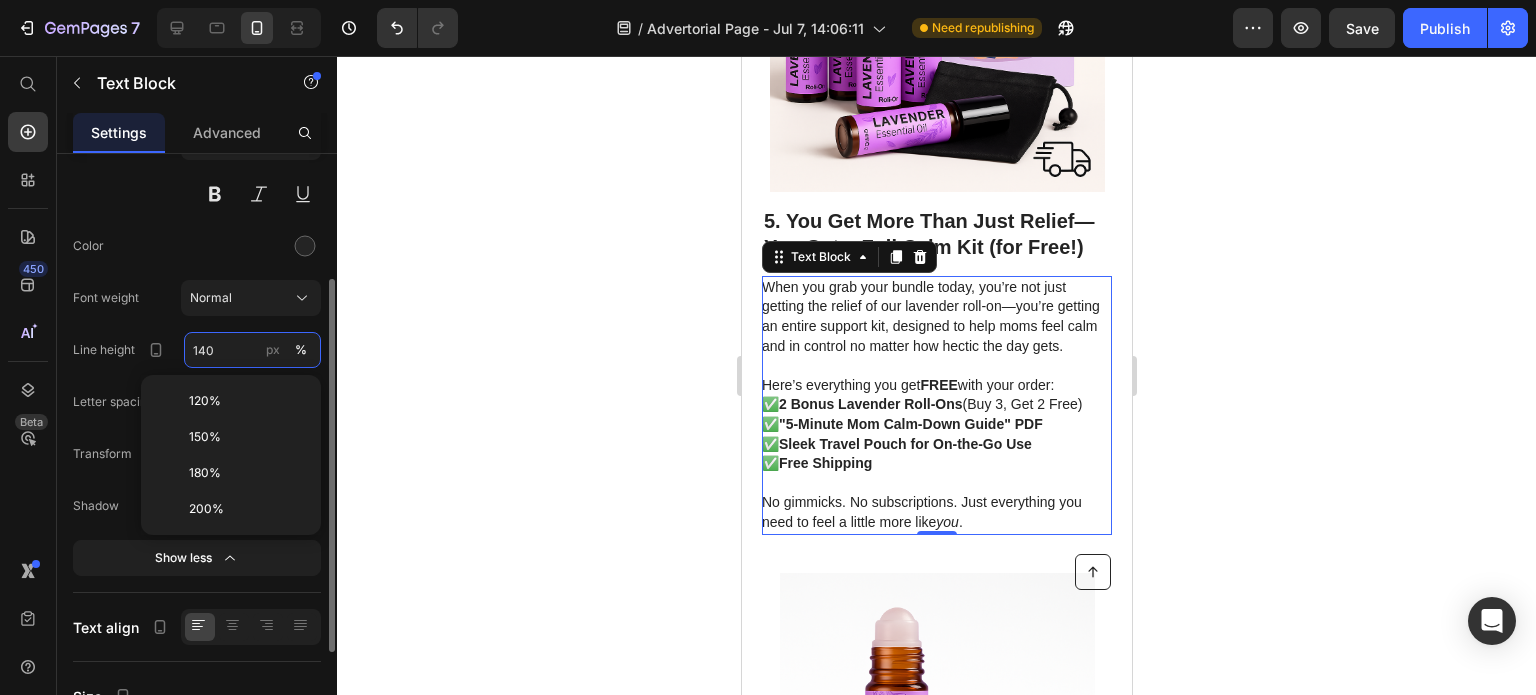 click on "140" at bounding box center [252, 350] 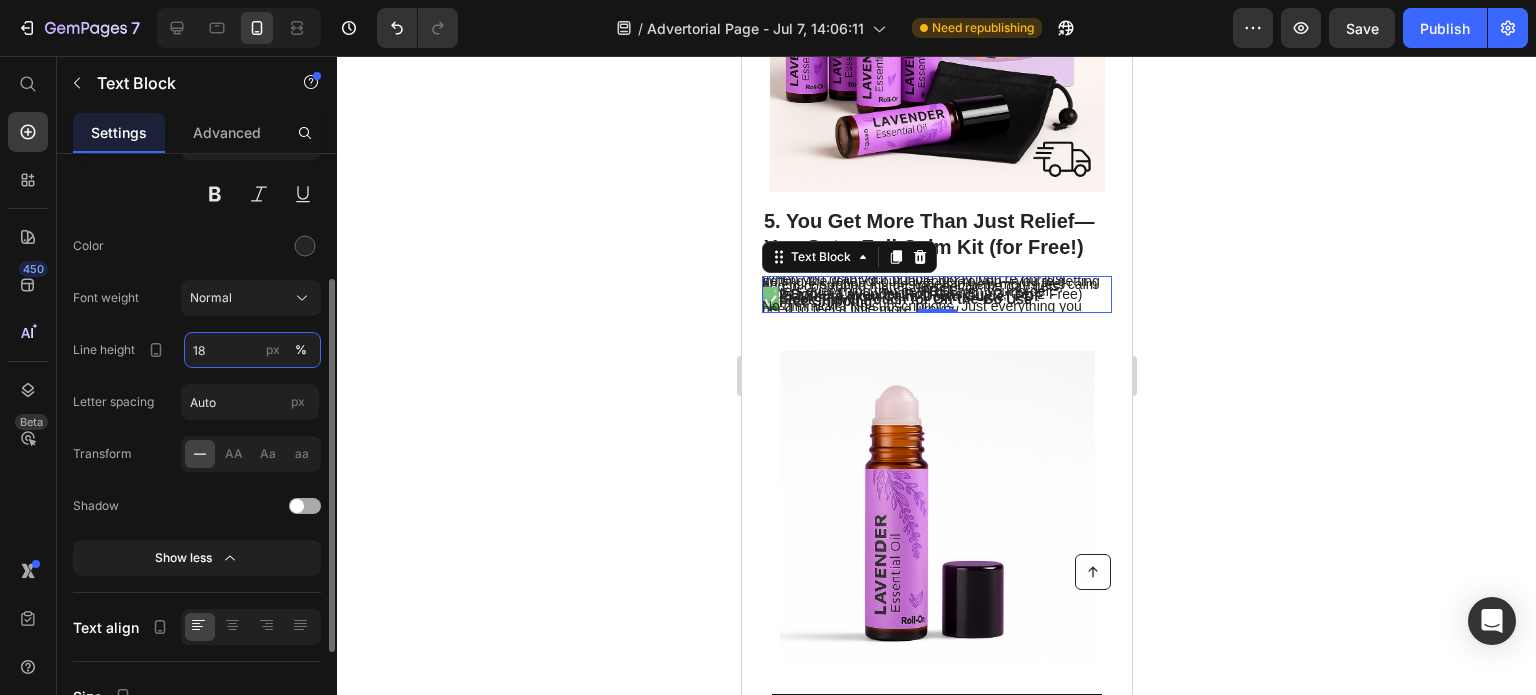 type on "180" 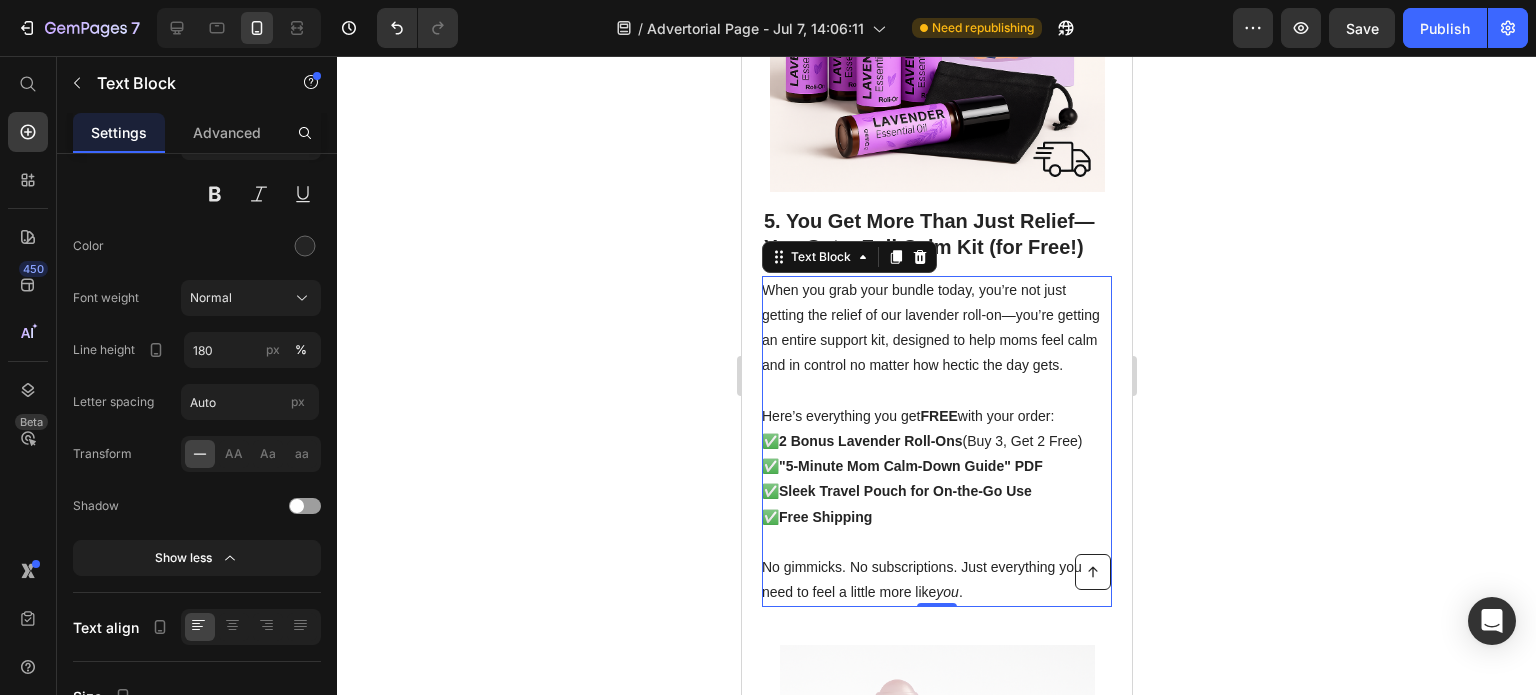 click 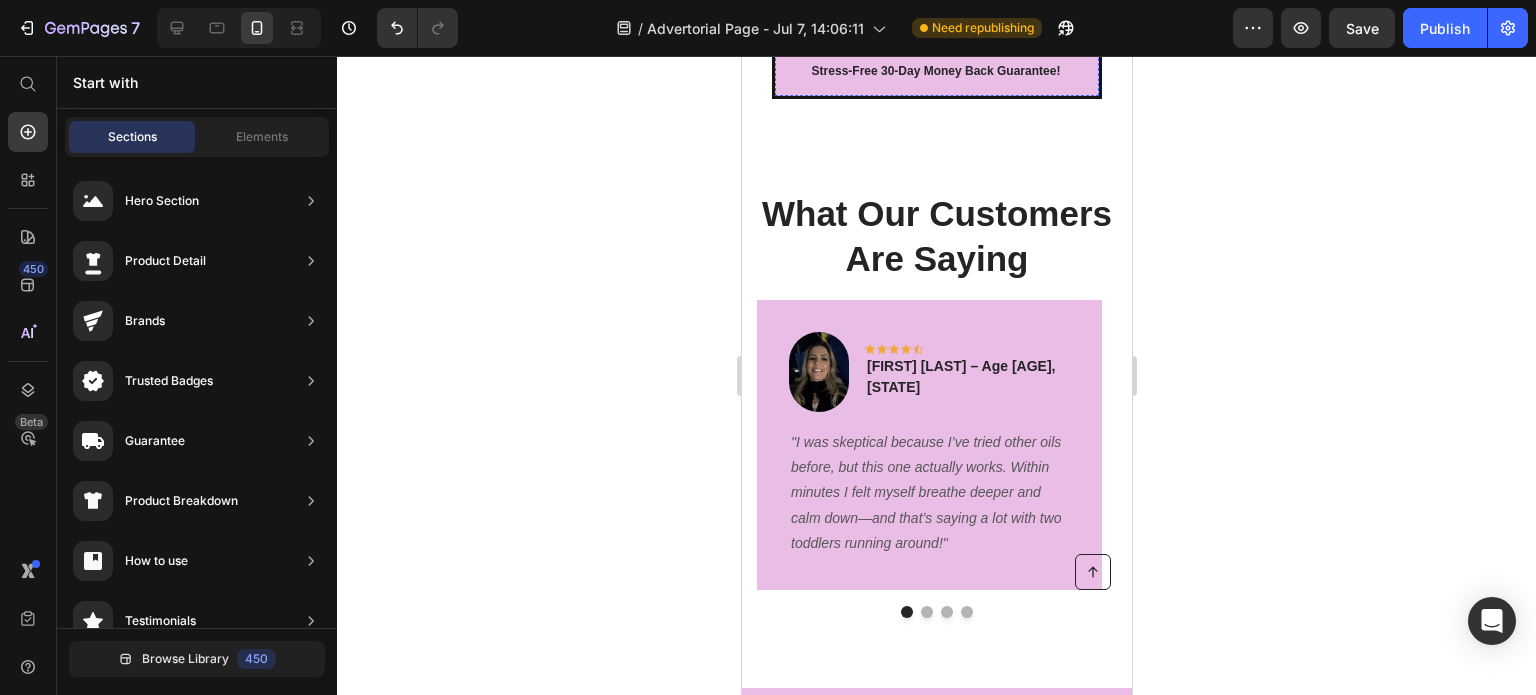 scroll, scrollTop: 5600, scrollLeft: 0, axis: vertical 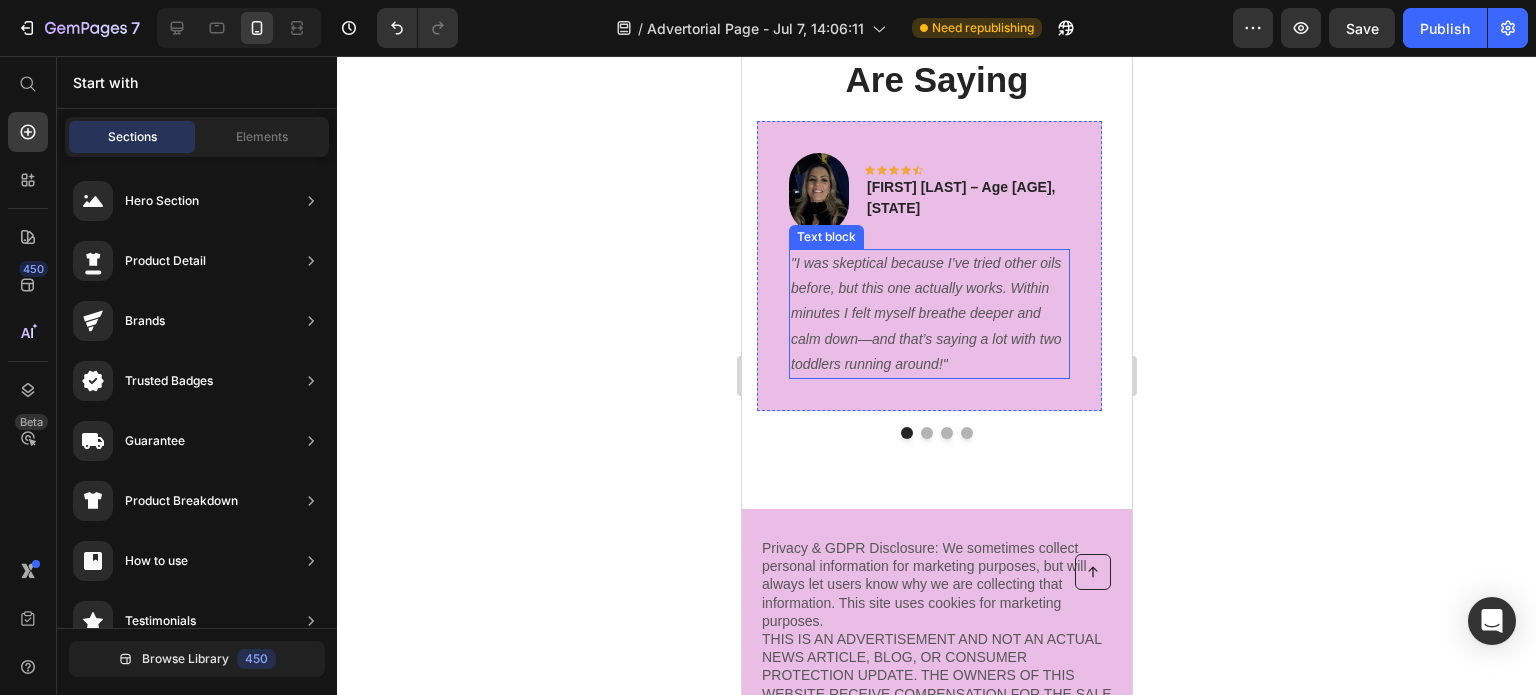 click on ""I was skeptical because I’ve tried other oils before, but this one actually works. Within minutes I felt myself breathe deeper and calm down—and that’s saying a lot with two toddlers running around!"" at bounding box center (928, 314) 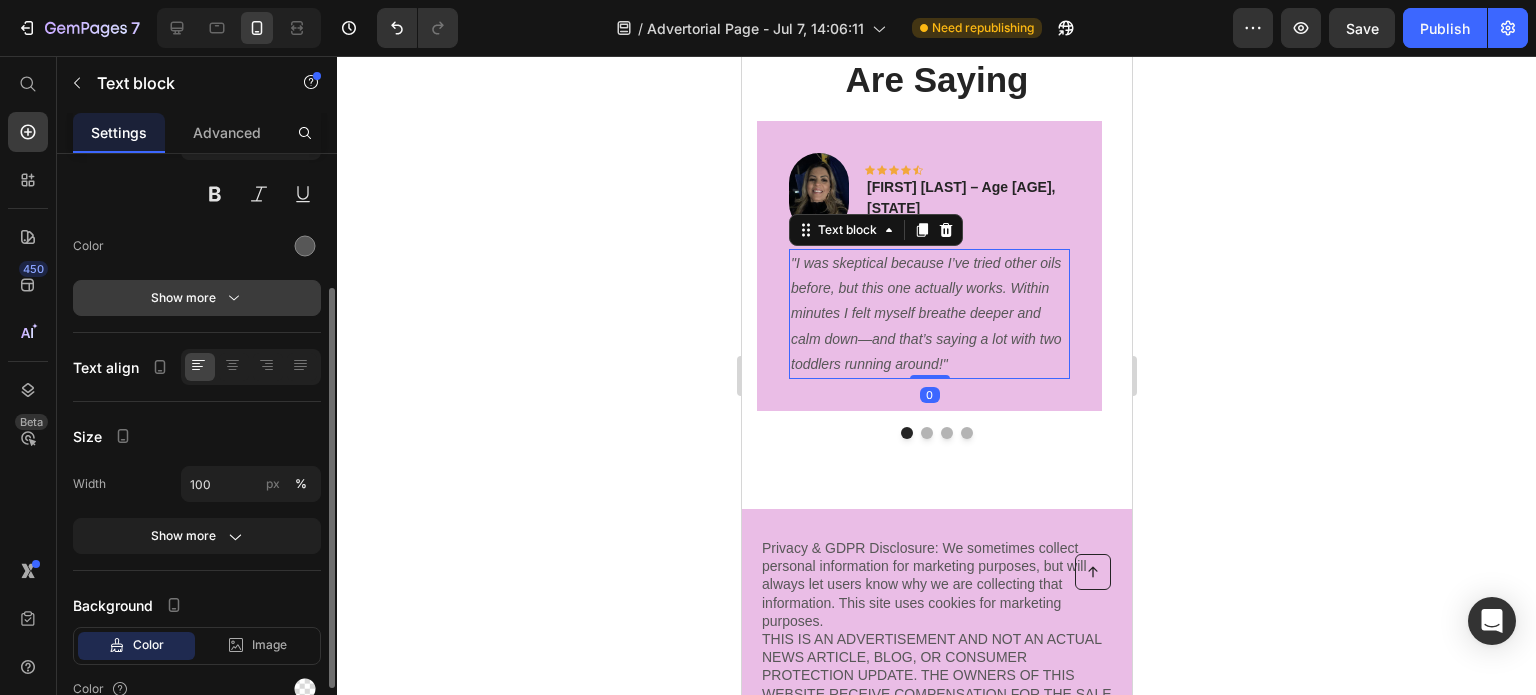 click on "Show more" at bounding box center [197, 298] 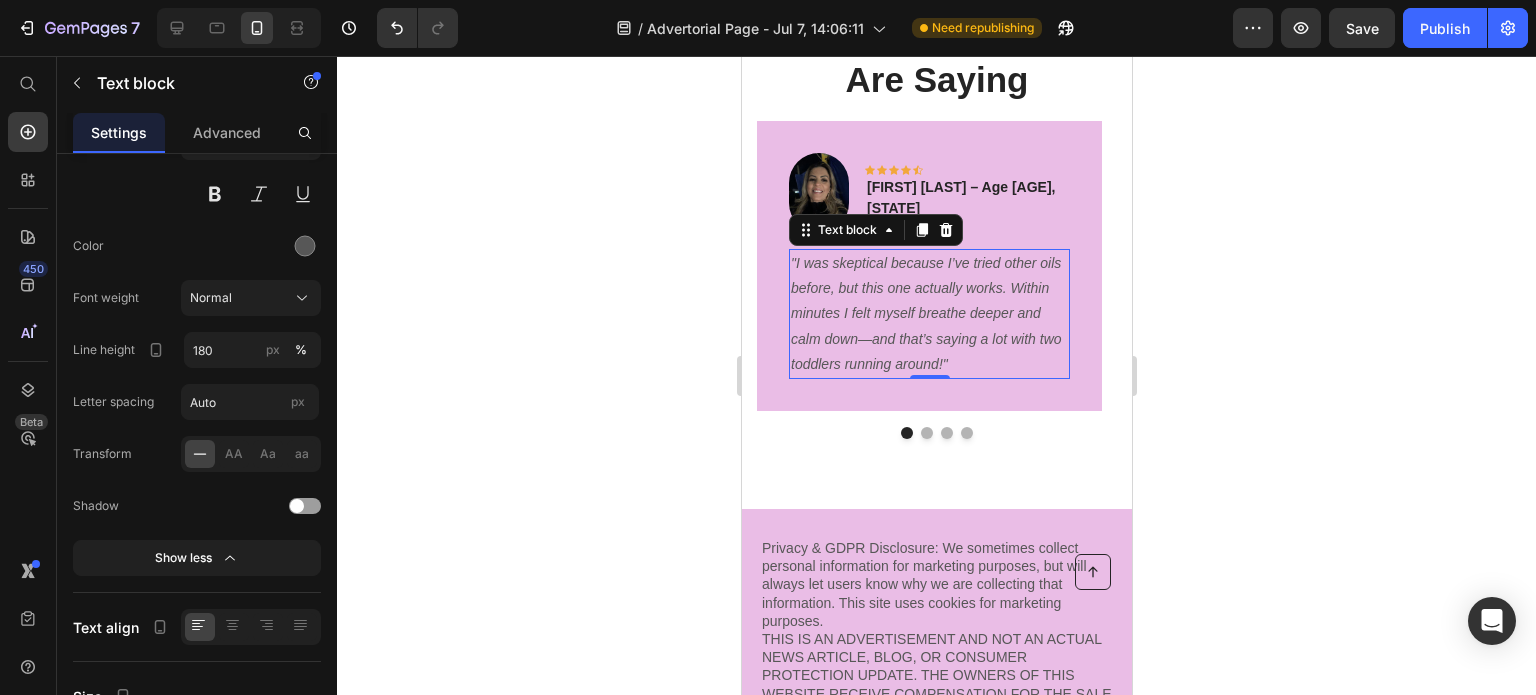 click 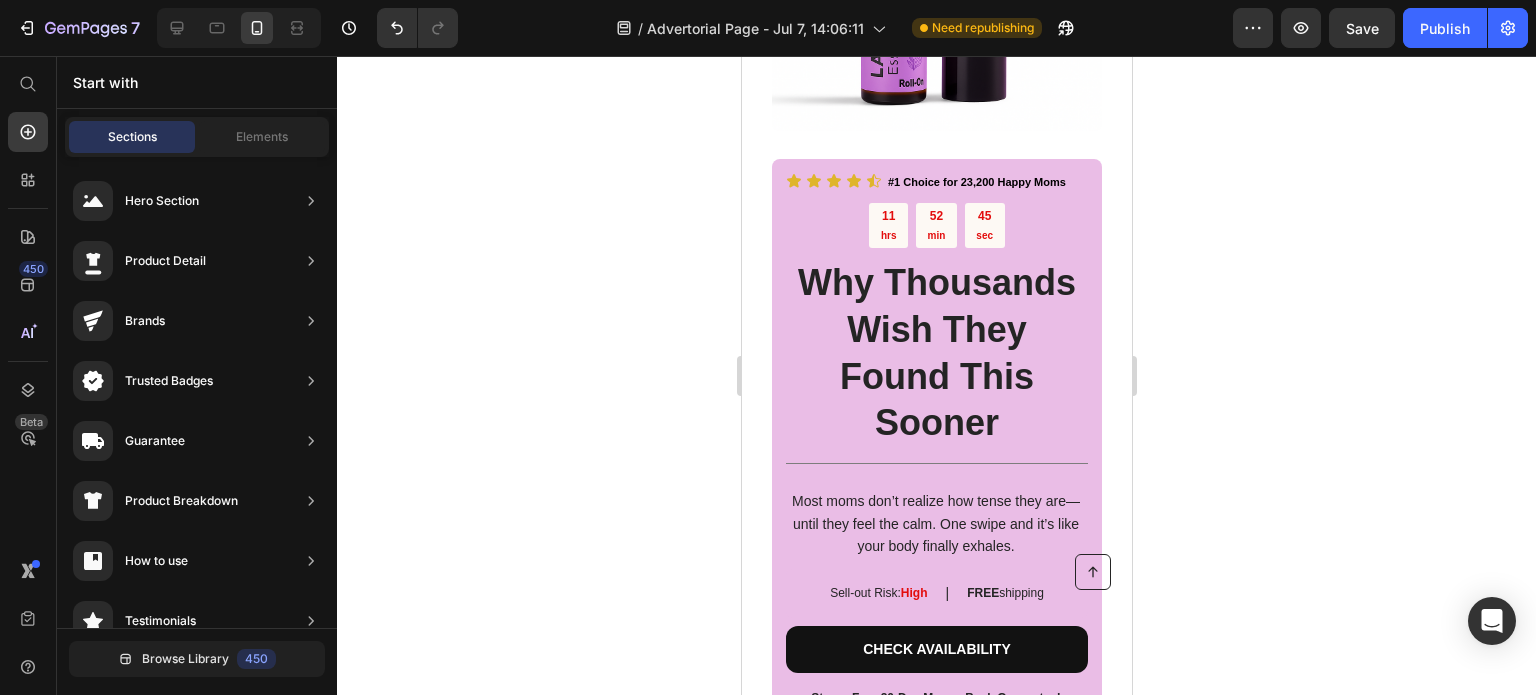 scroll, scrollTop: 800, scrollLeft: 0, axis: vertical 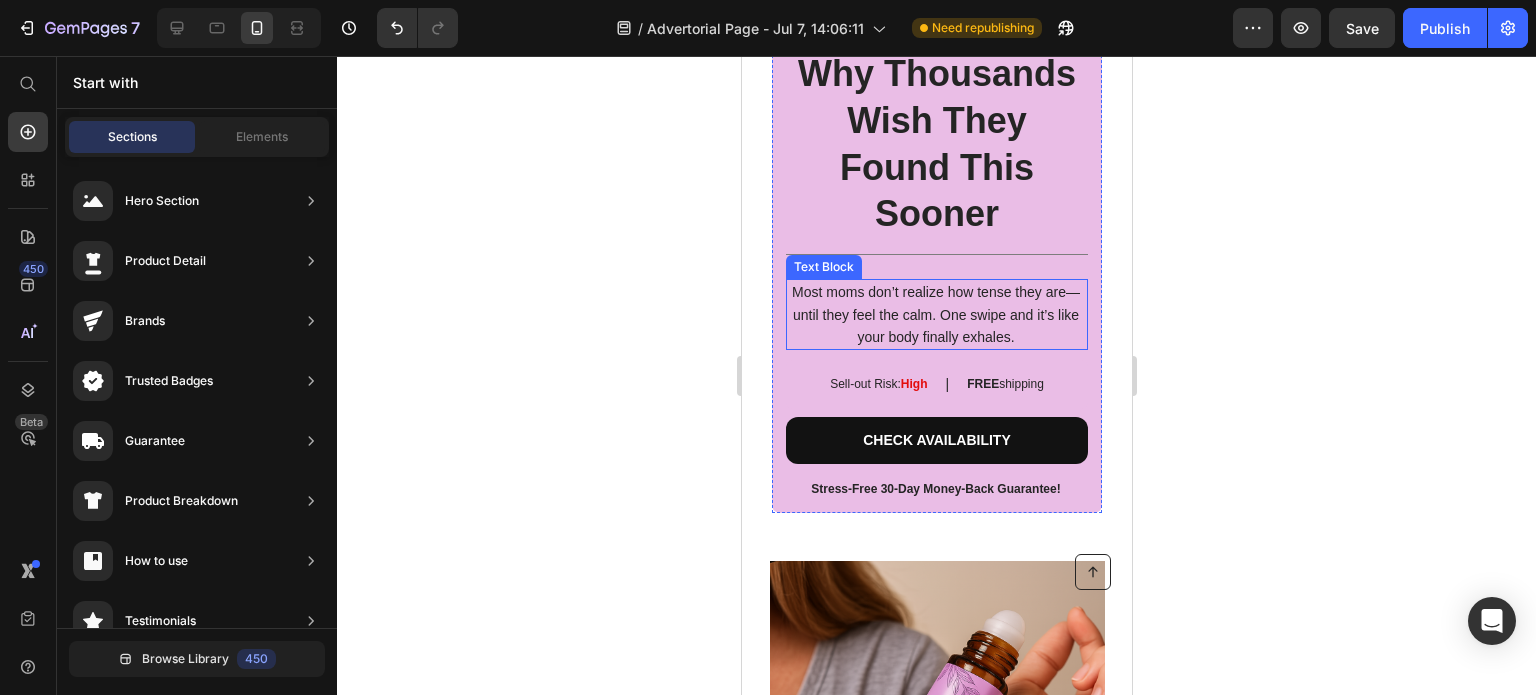 click on "Most moms don’t realize how tense they are—until they feel the calm. One swipe and it’s like your body finally exhales." at bounding box center [935, 314] 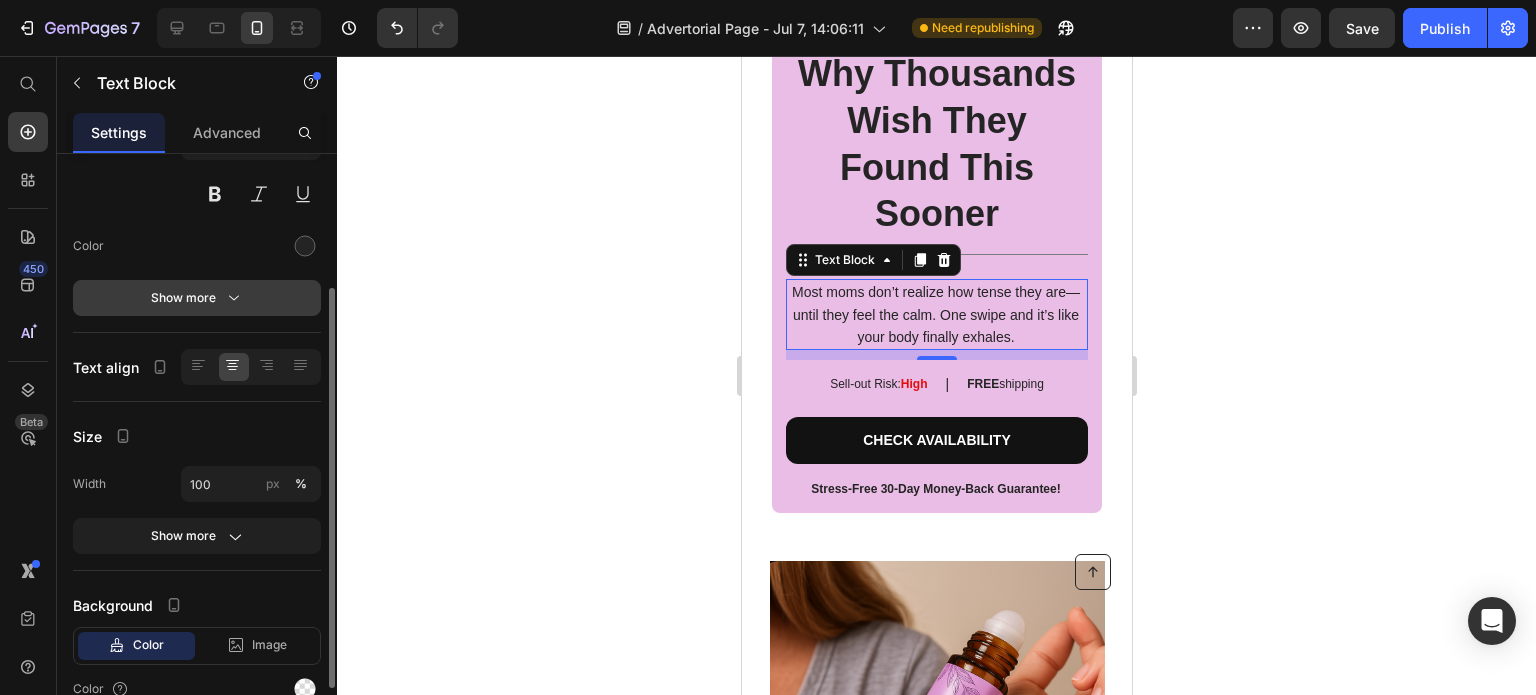 click 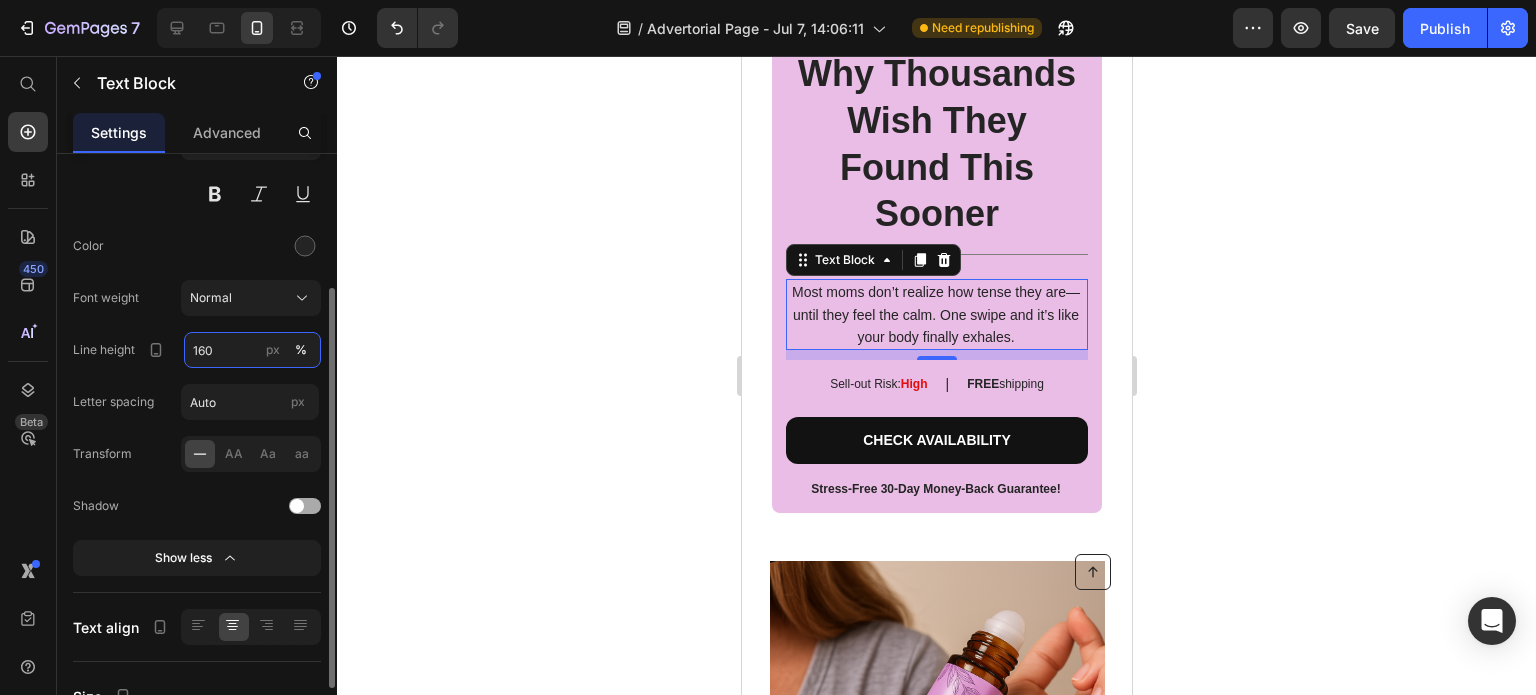 click on "160" at bounding box center [252, 350] 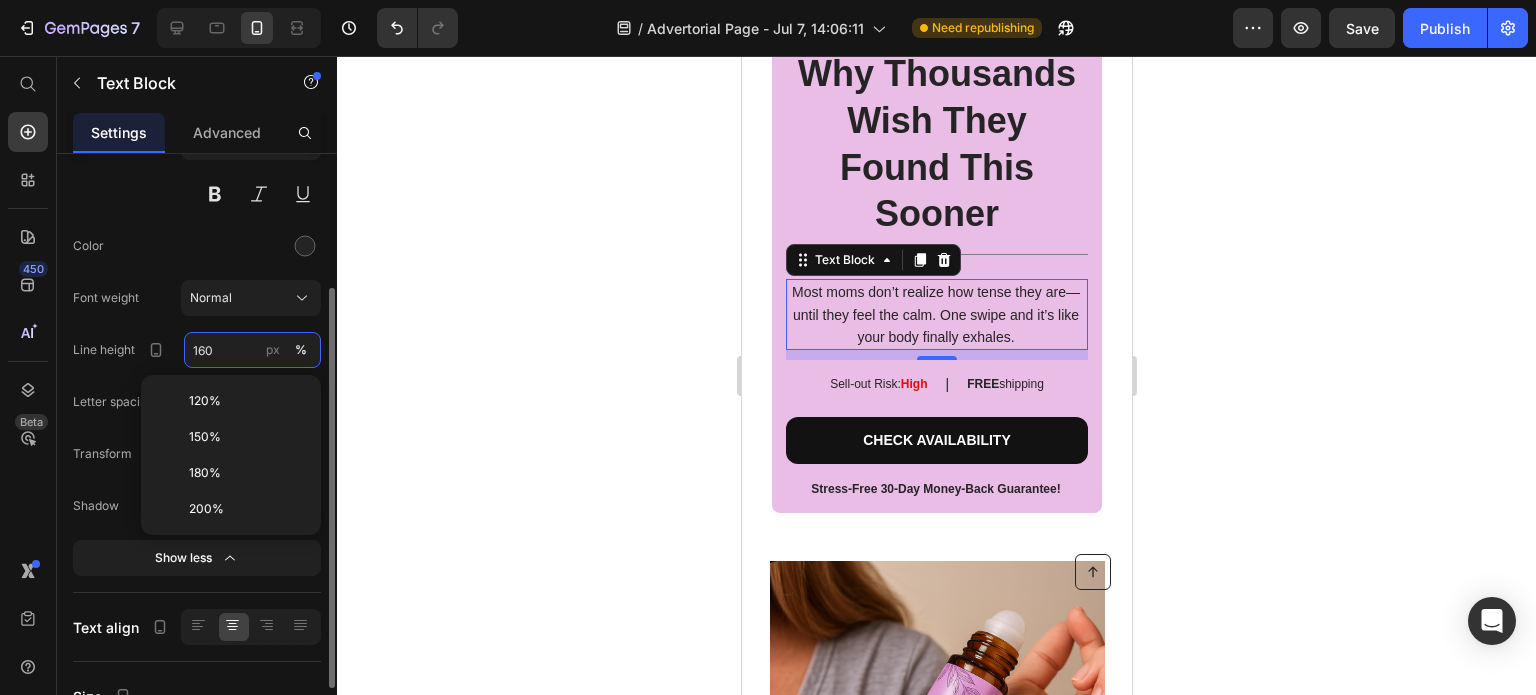 click on "160" at bounding box center (252, 350) 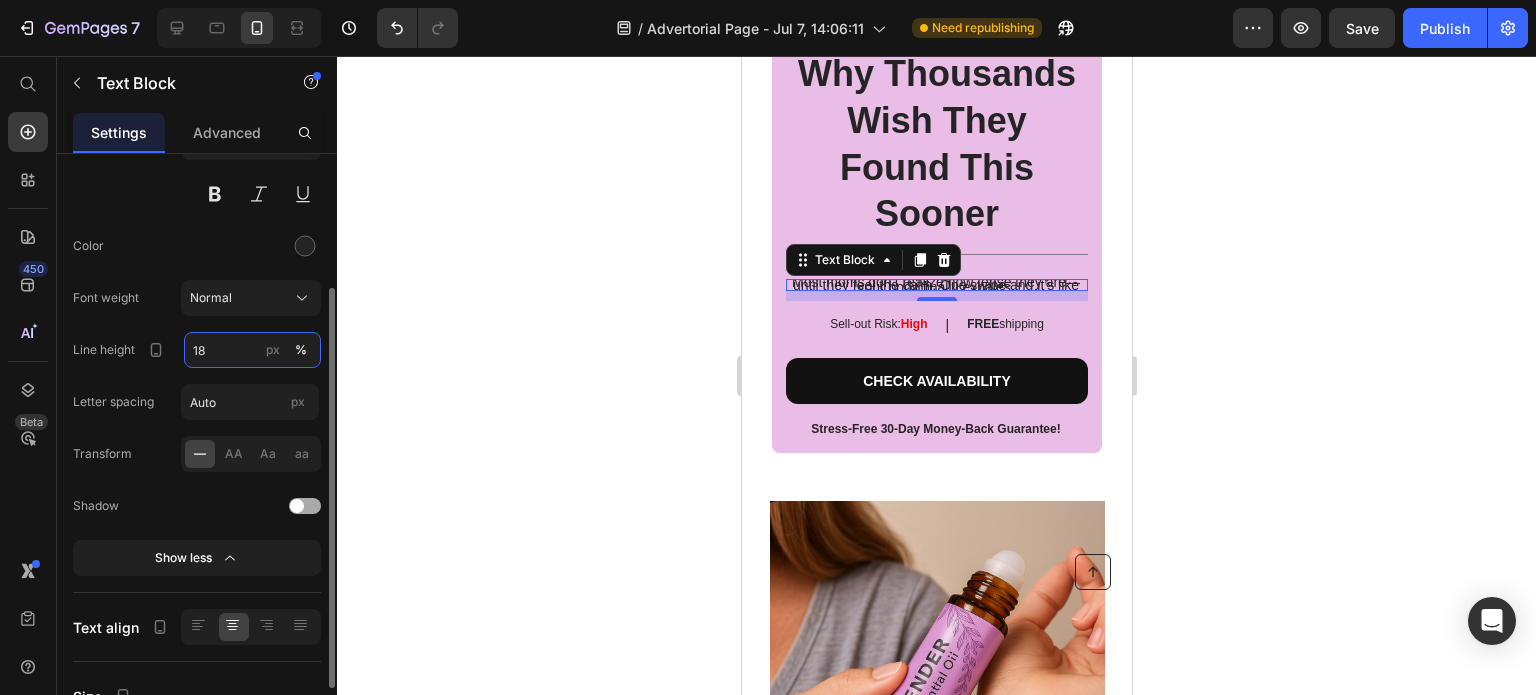 type on "180" 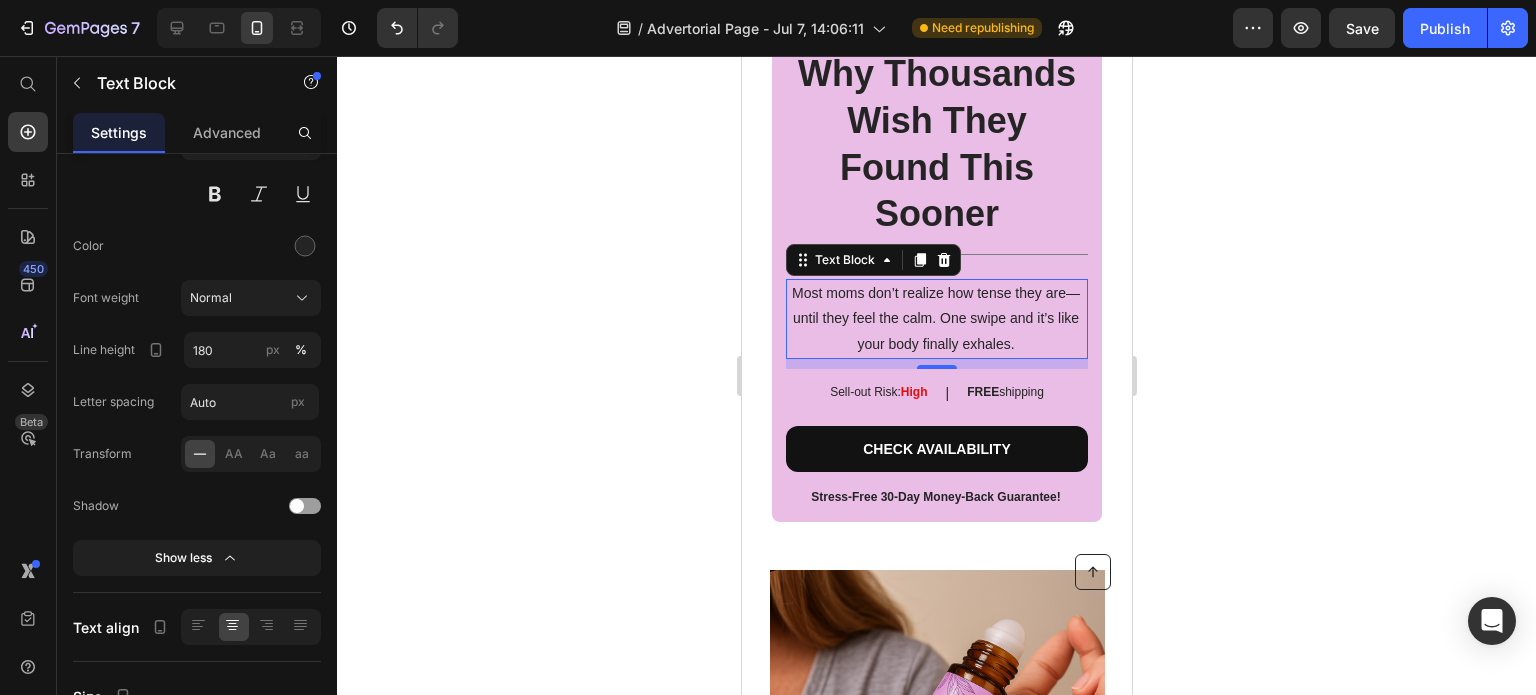 click 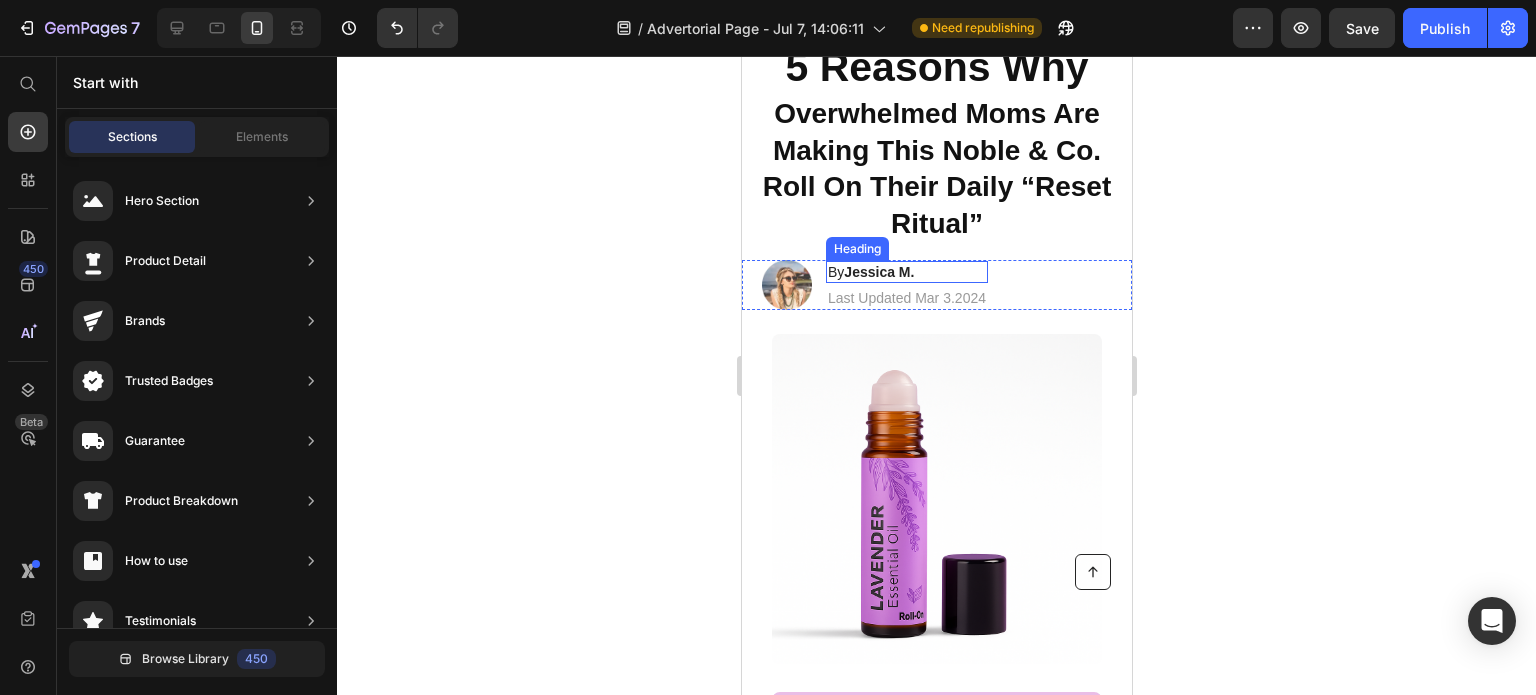 scroll, scrollTop: 0, scrollLeft: 0, axis: both 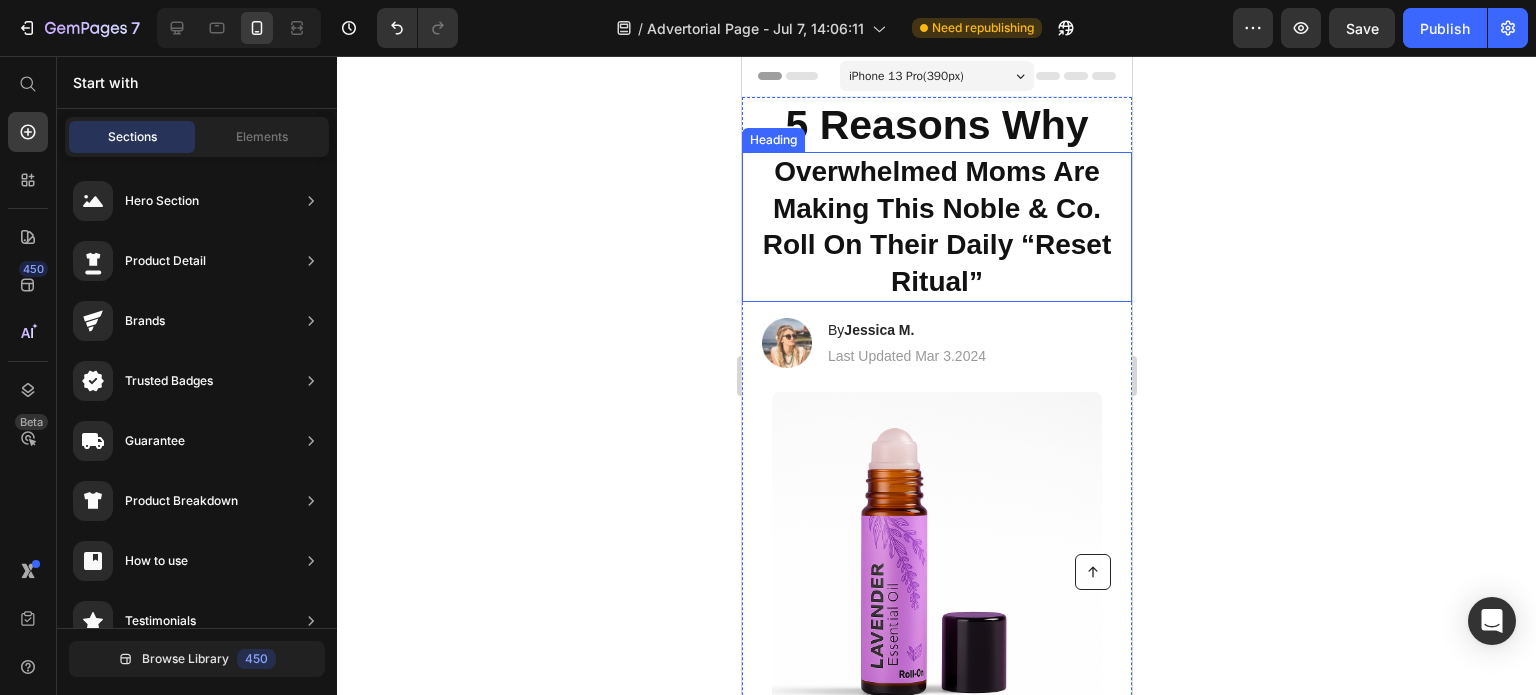 click on "Overwhelmed Moms Are Making This Noble & Co. Roll On Their Daily “Reset Ritual”" at bounding box center [936, 226] 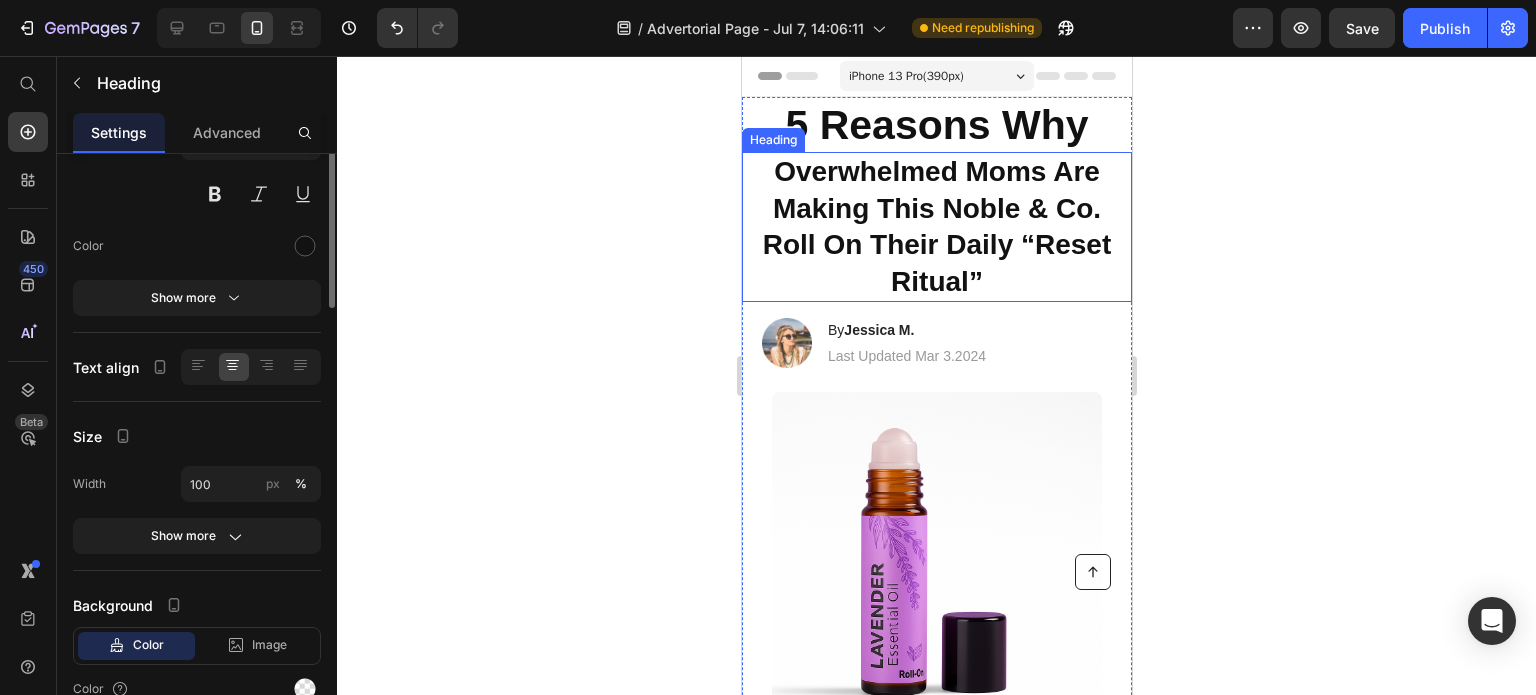 scroll, scrollTop: 0, scrollLeft: 0, axis: both 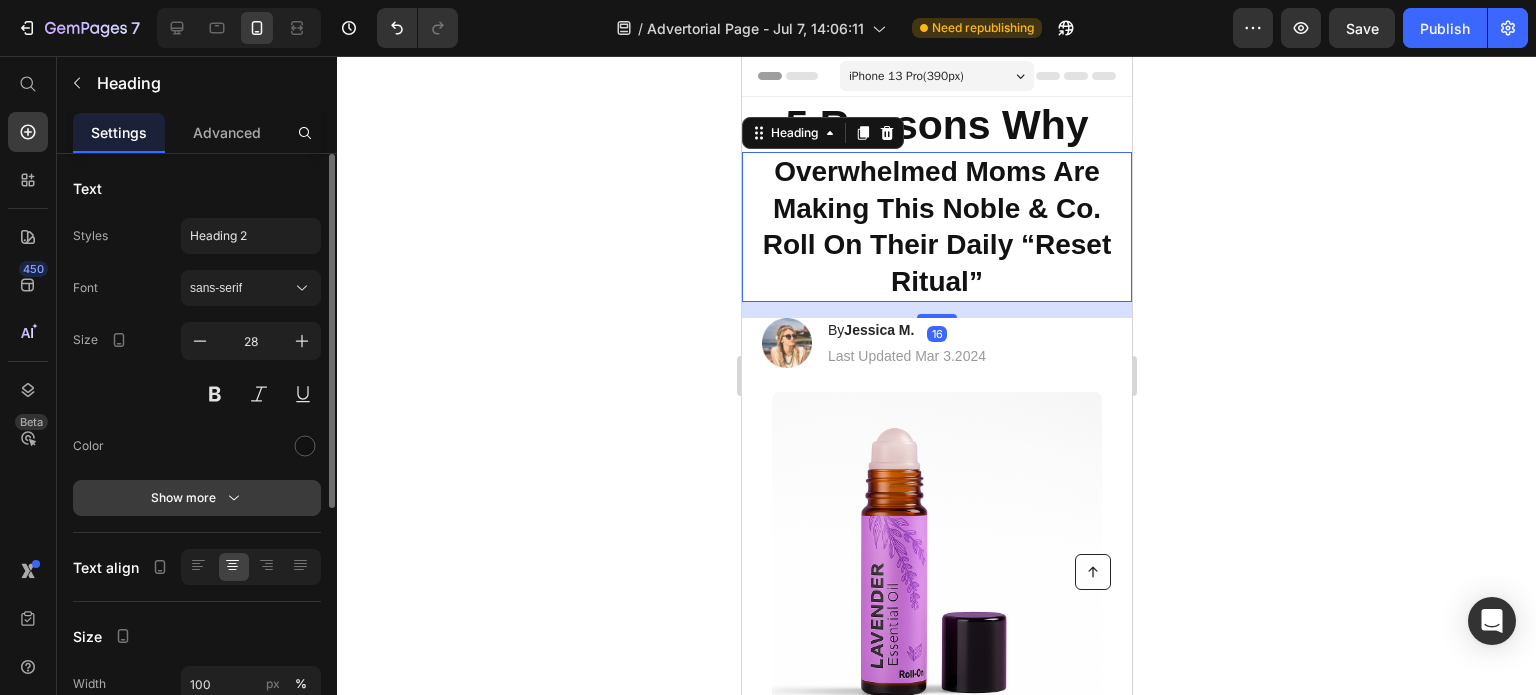 click 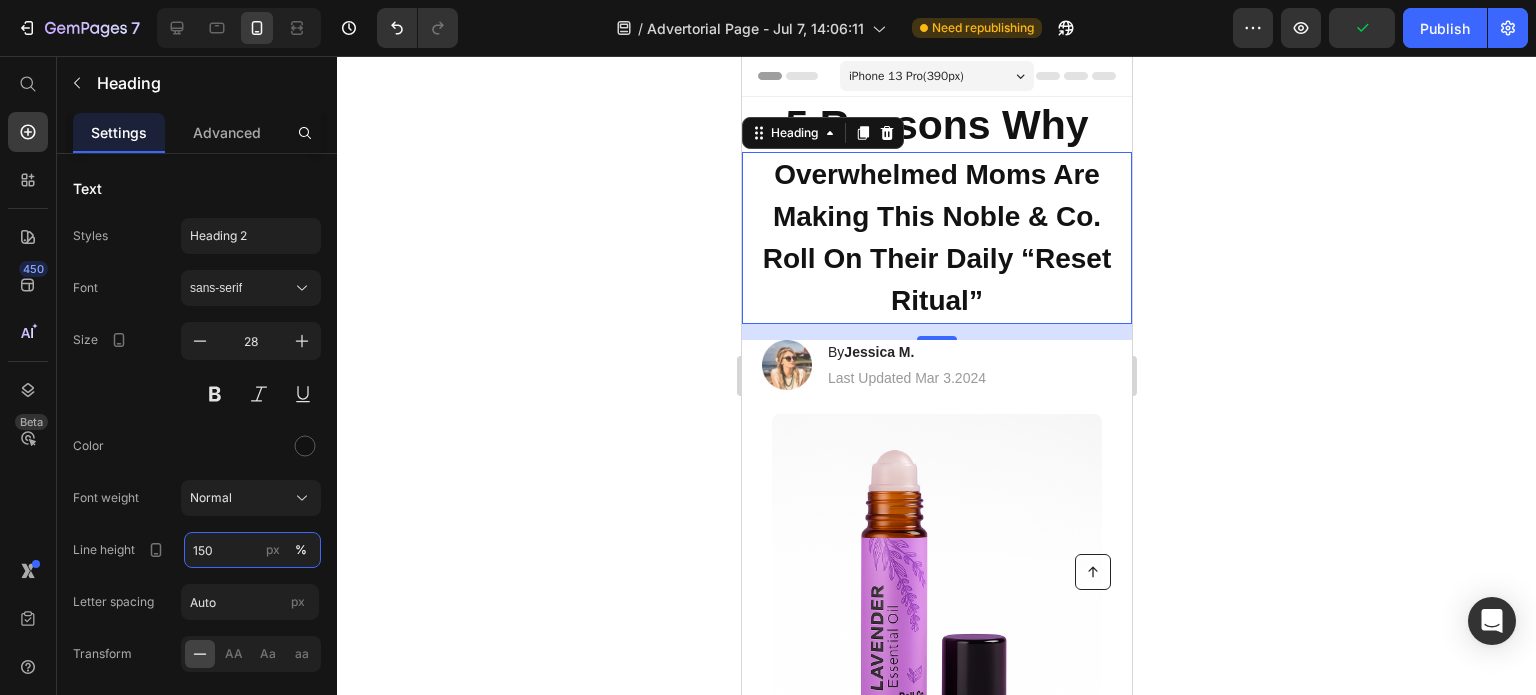 type on "150" 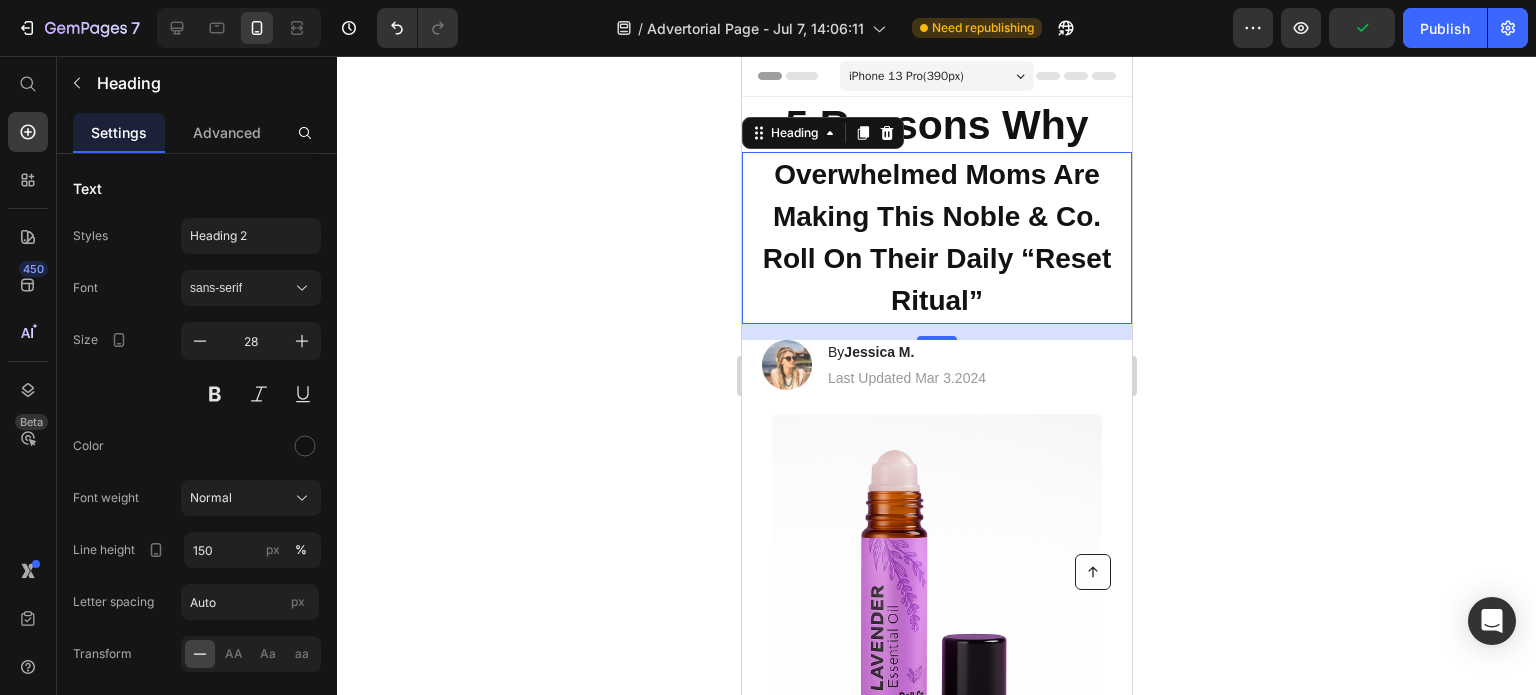 click 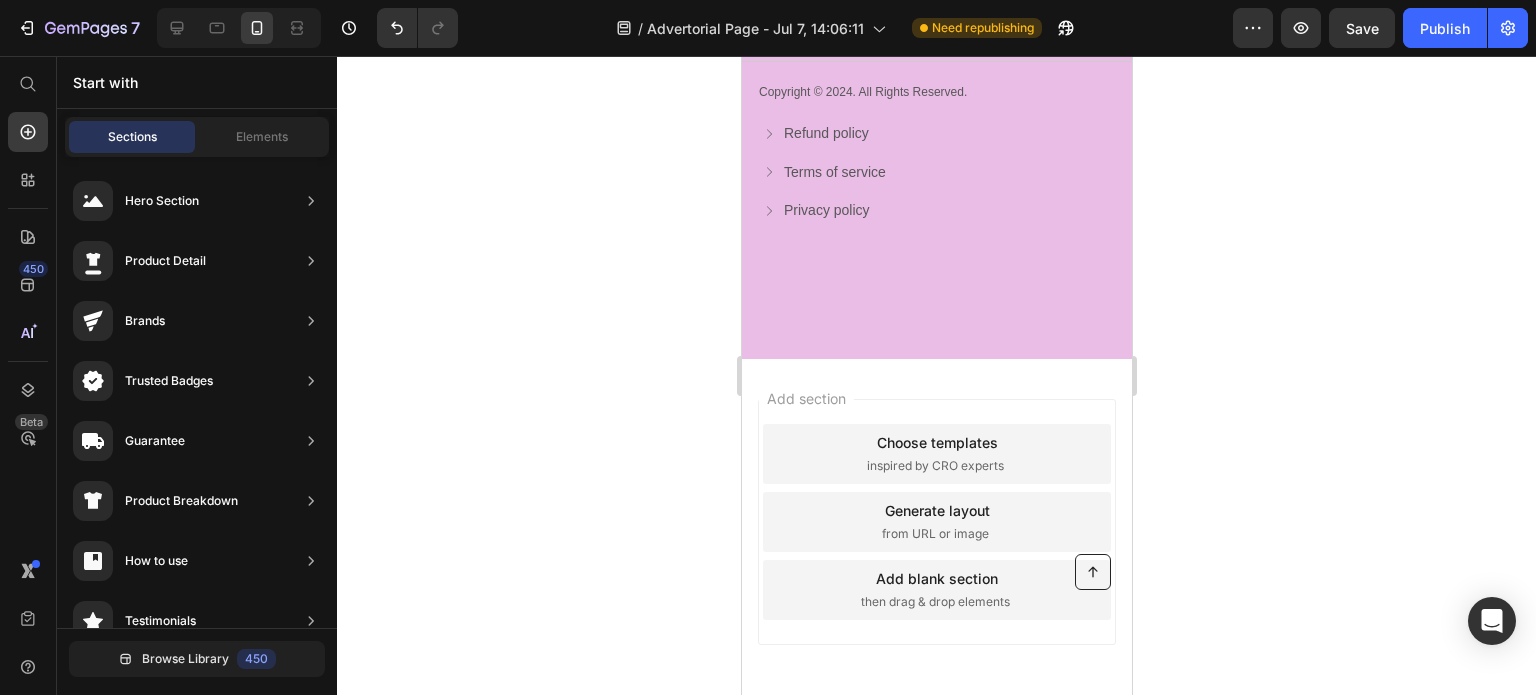 scroll, scrollTop: 6796, scrollLeft: 0, axis: vertical 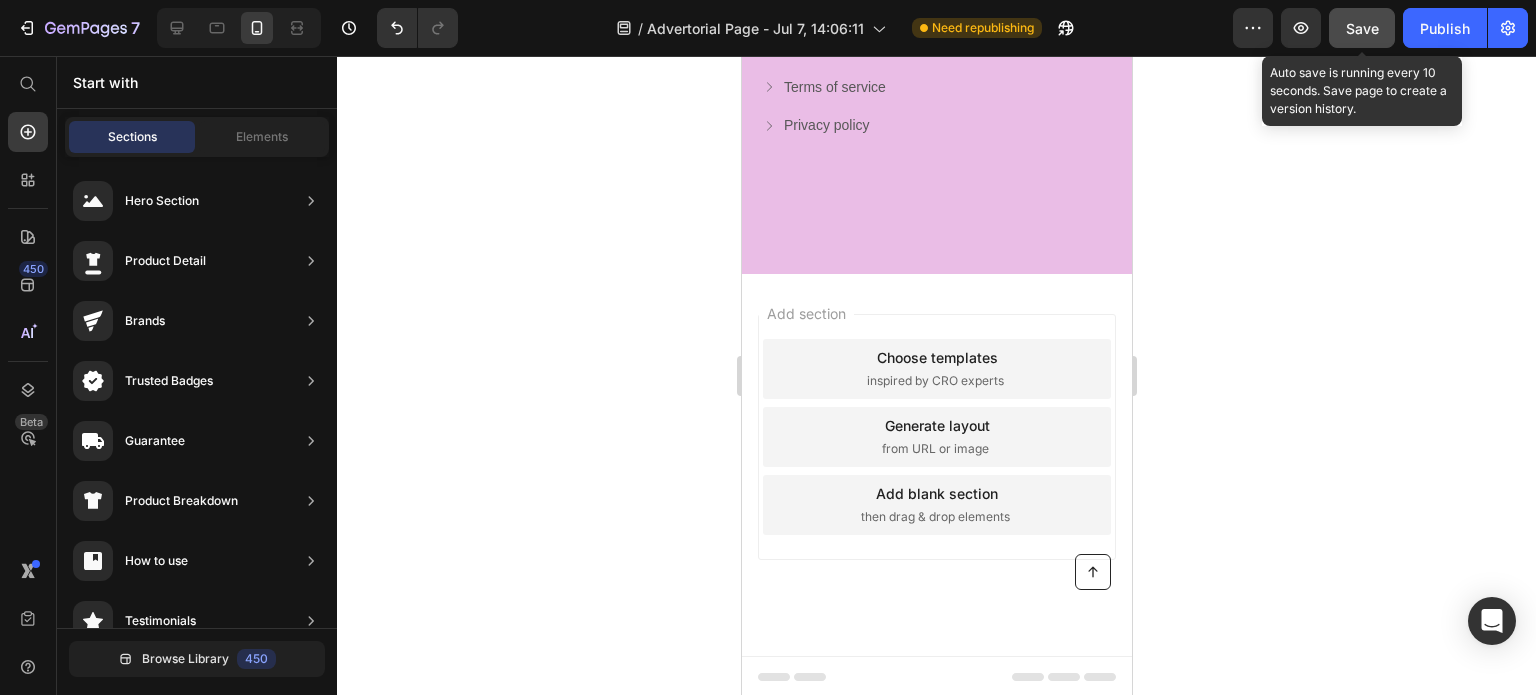 click on "Save" 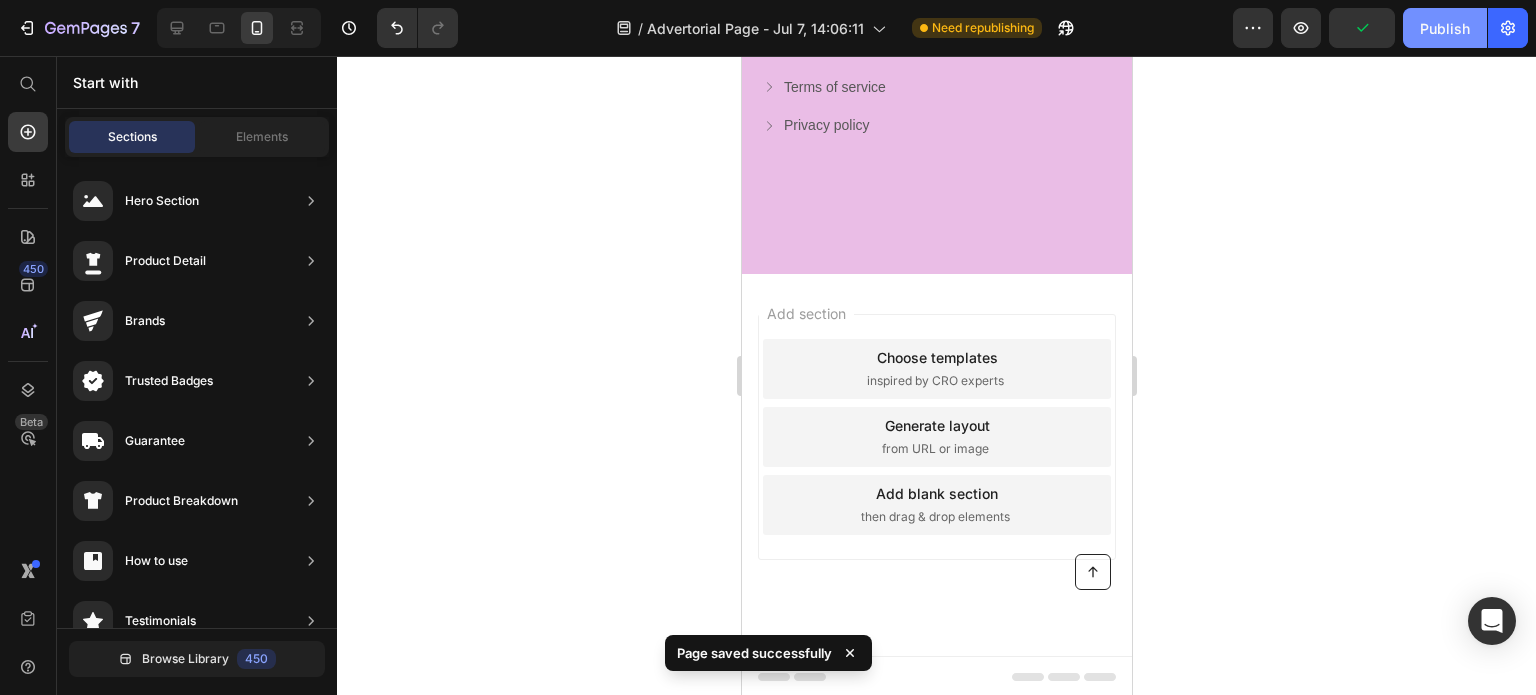 click on "Publish" at bounding box center (1445, 28) 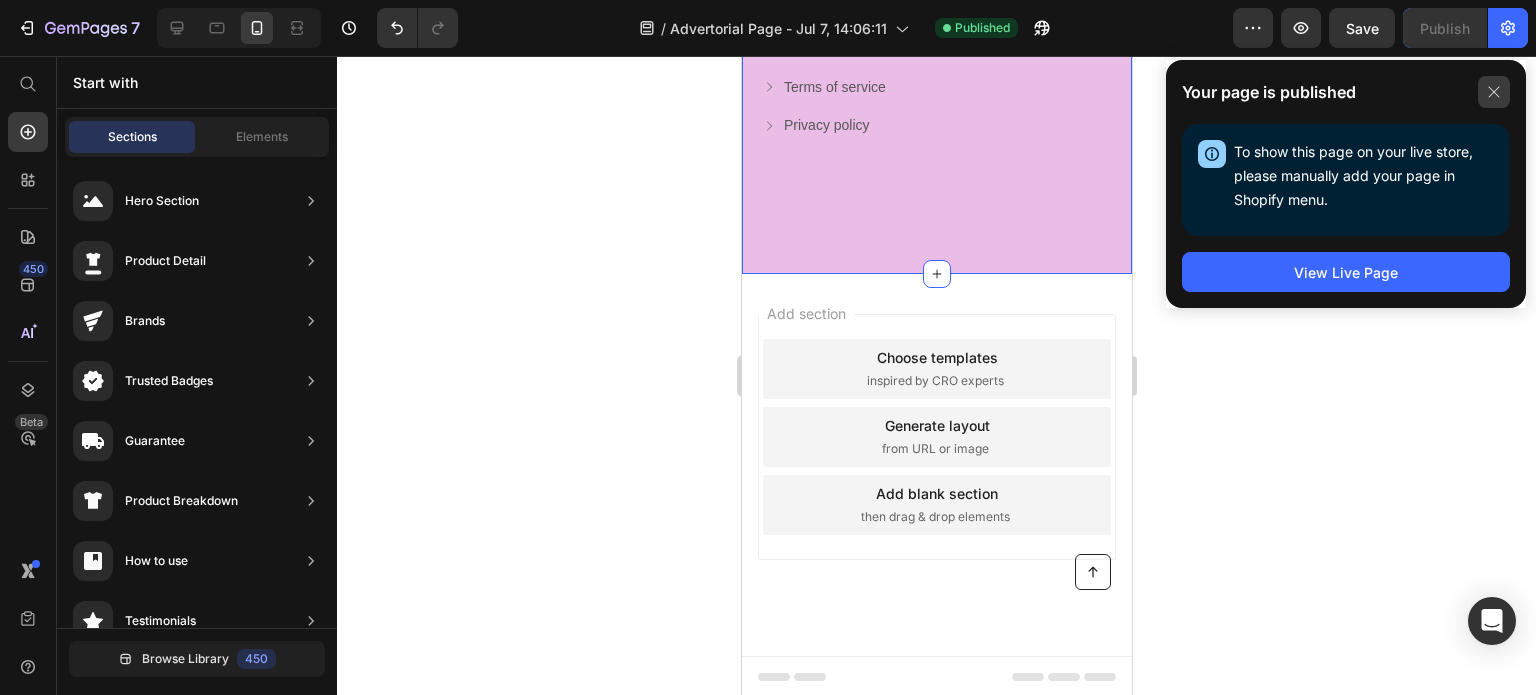 click 